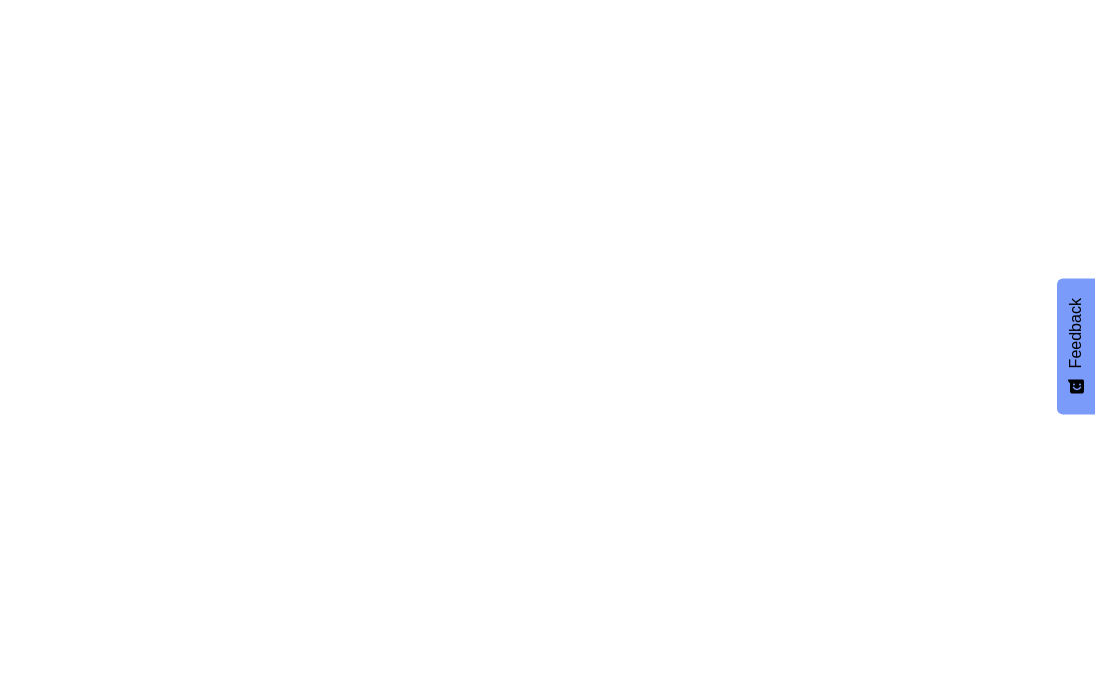 scroll, scrollTop: 0, scrollLeft: 0, axis: both 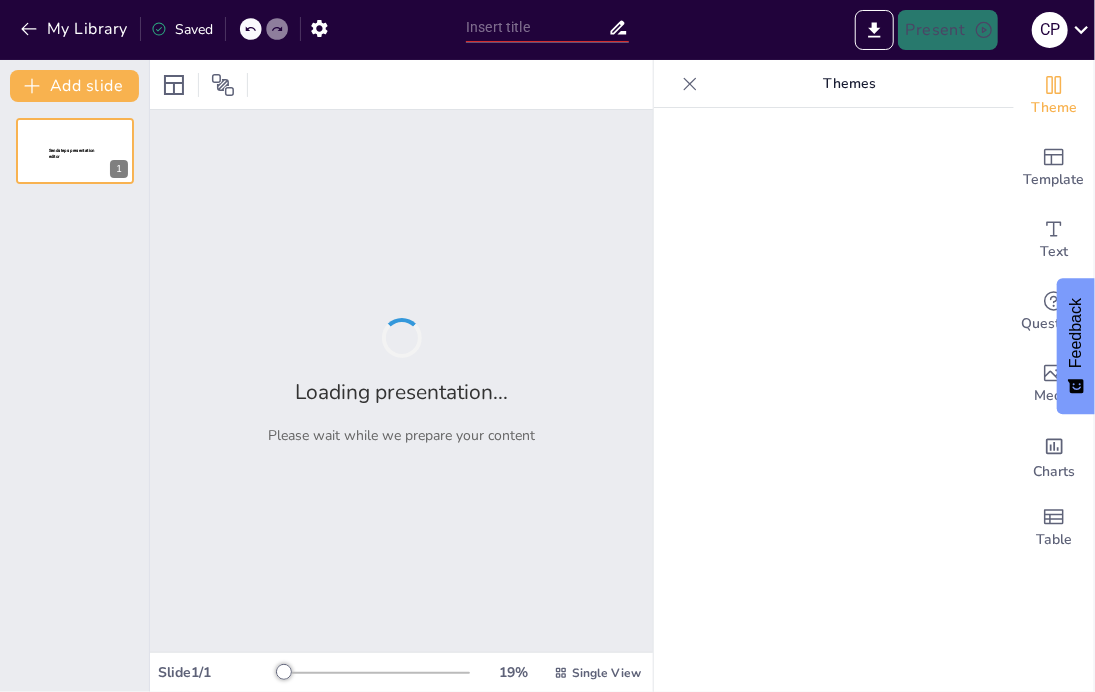 type on "Imported DENDE AMR_.pptx" 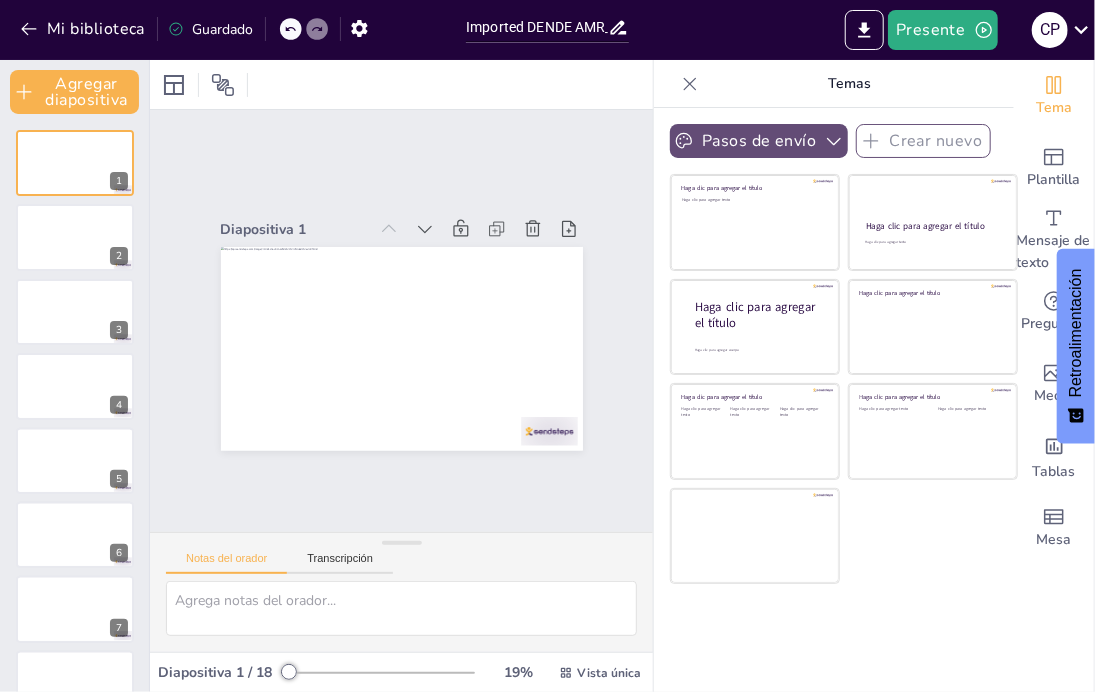 click 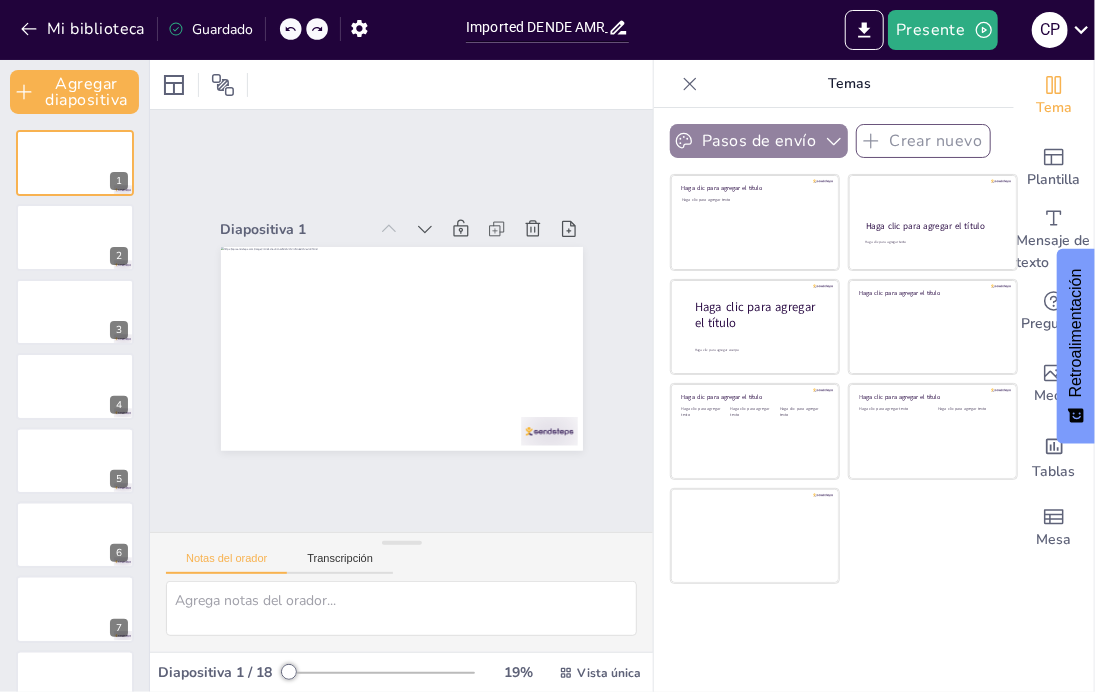 click 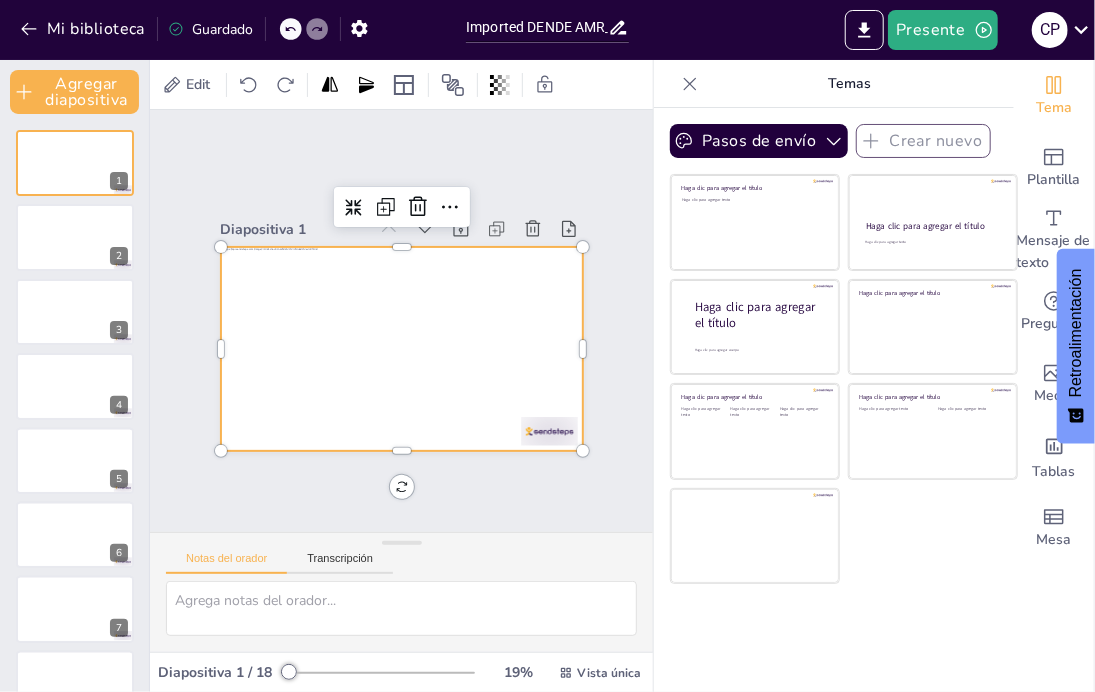 click at bounding box center [401, 349] 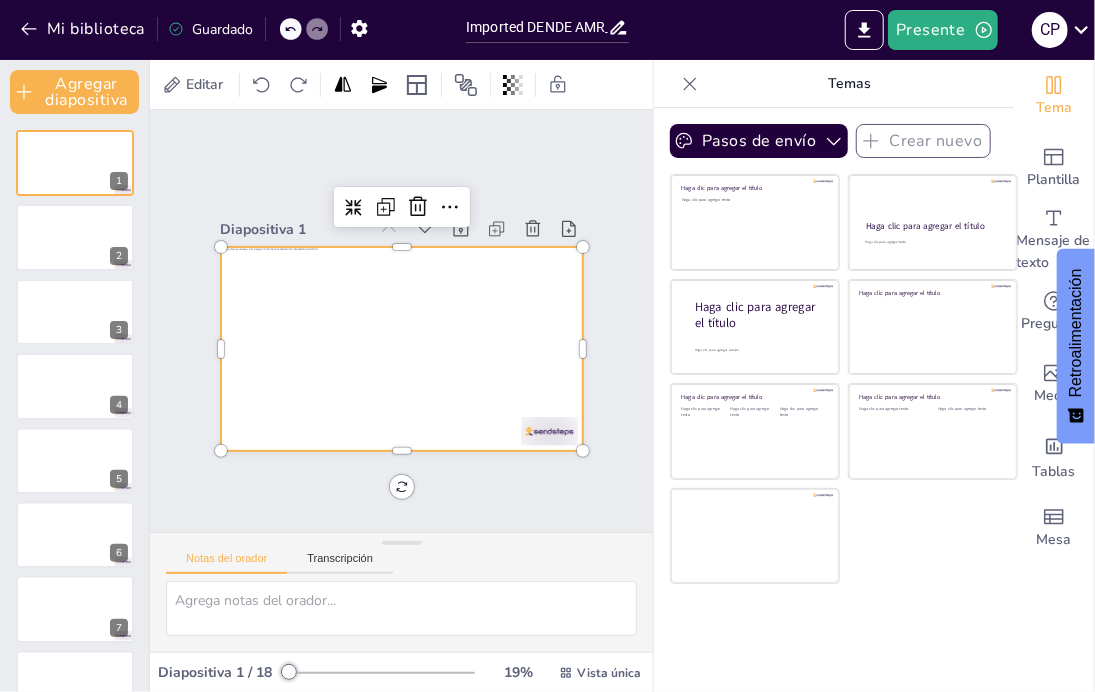 click at bounding box center [429, 317] 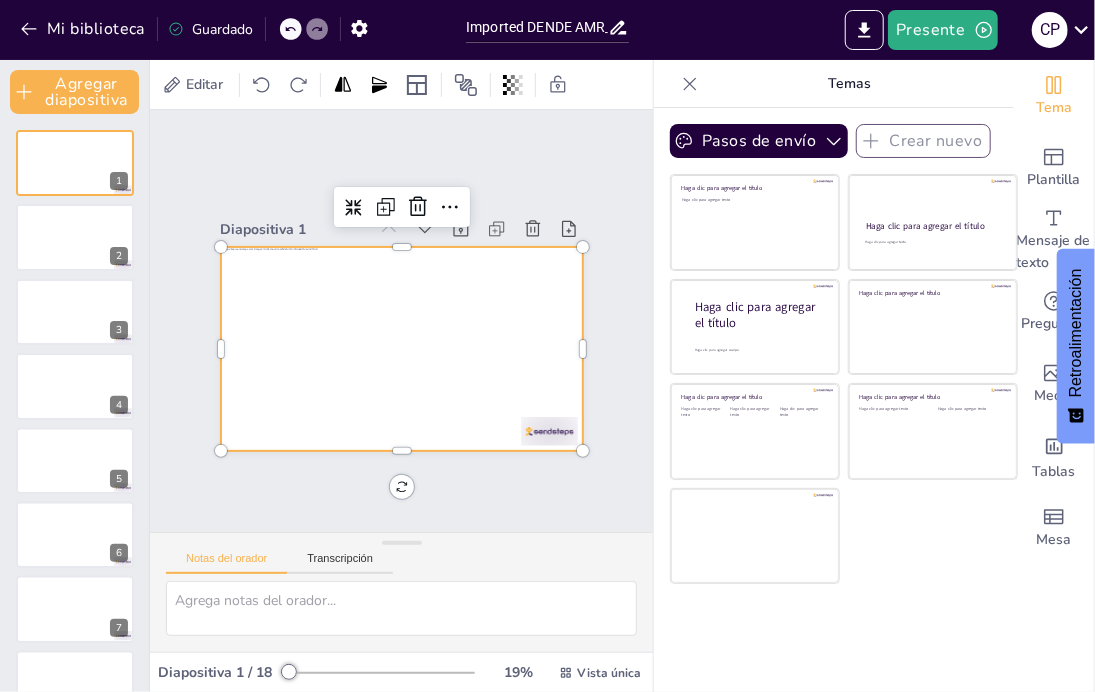 click at bounding box center (392, 294) 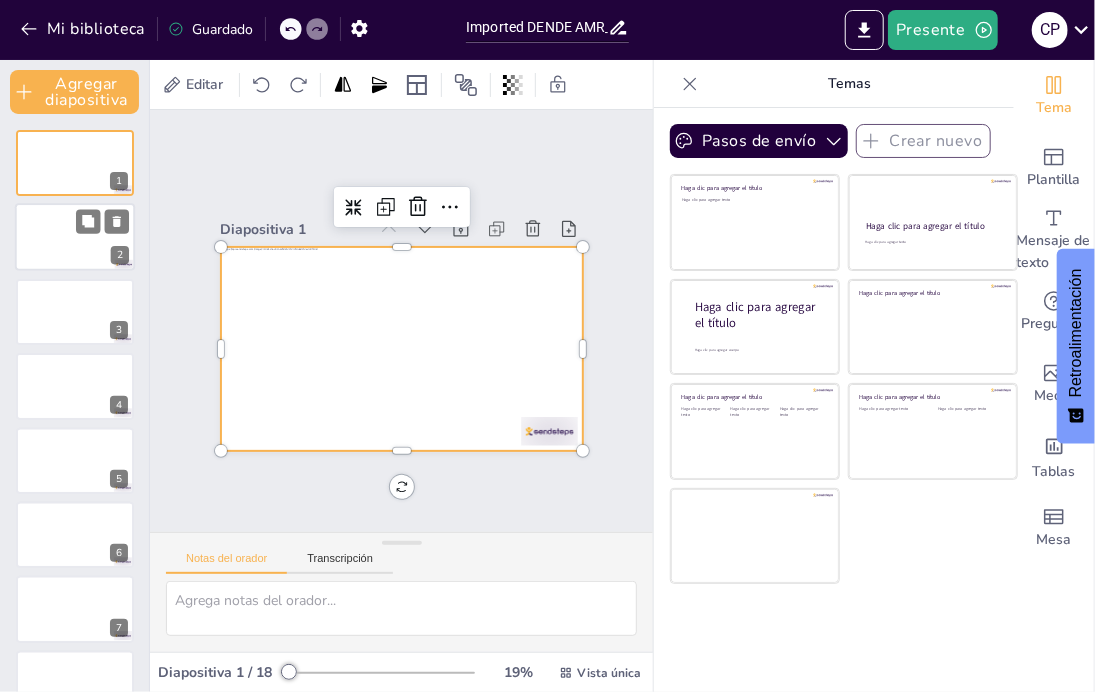 click at bounding box center (75, 238) 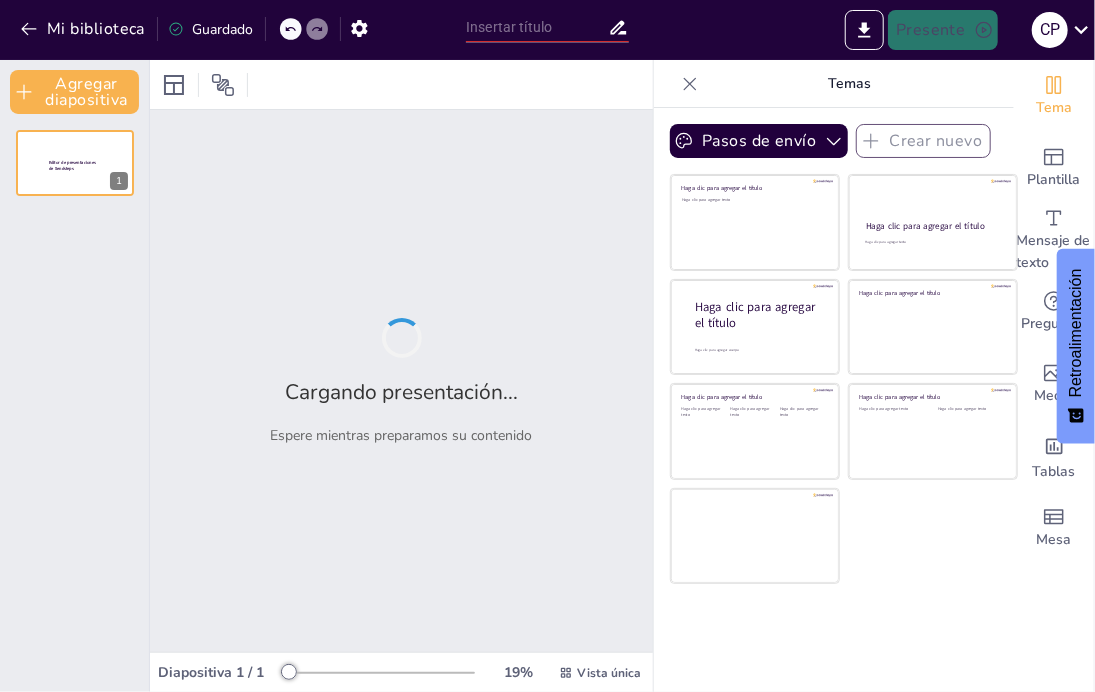 type on "Imported DENDE AMR_.pptx" 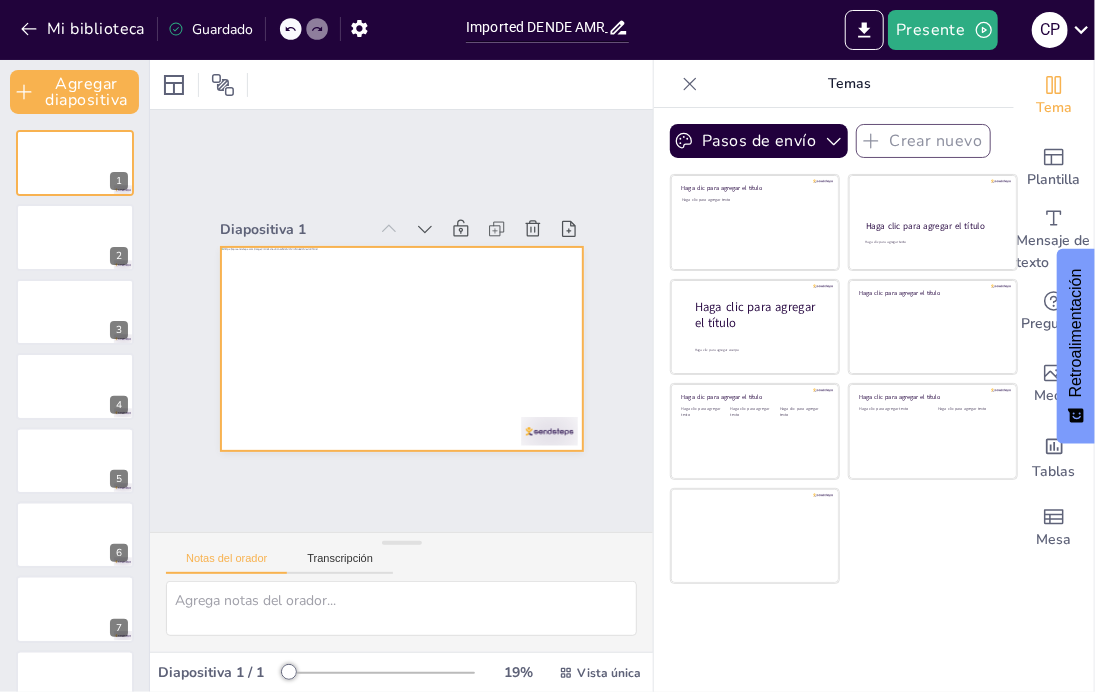 click at bounding box center (423, 302) 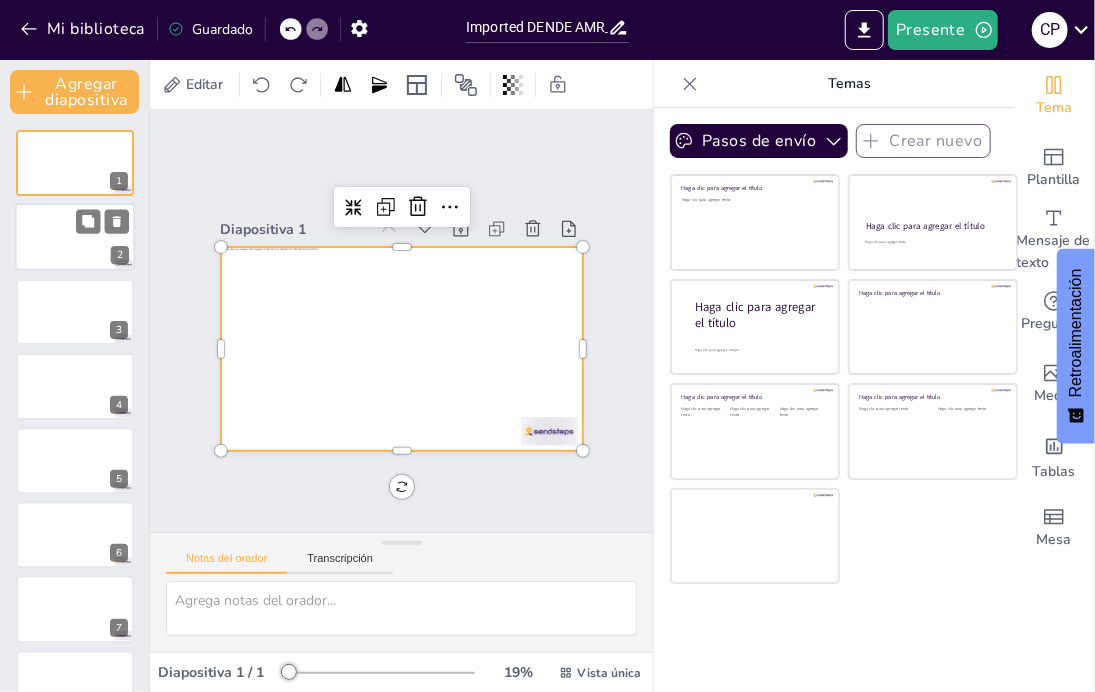 click at bounding box center [75, 237] 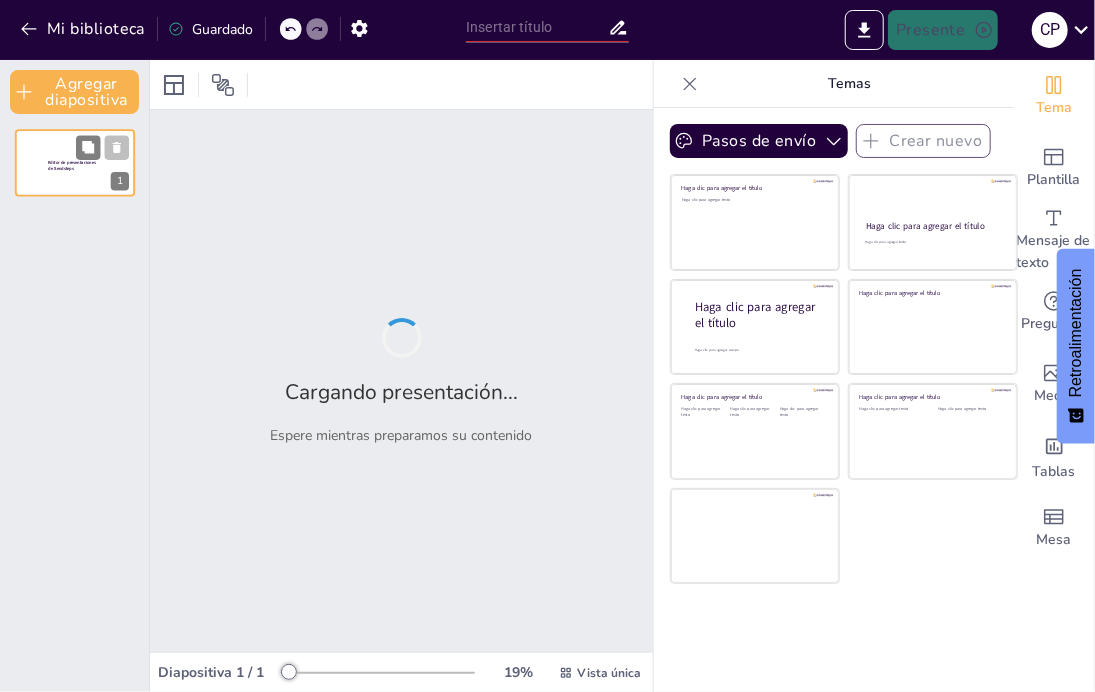 type on "Imported DENDE AMR_.pptx" 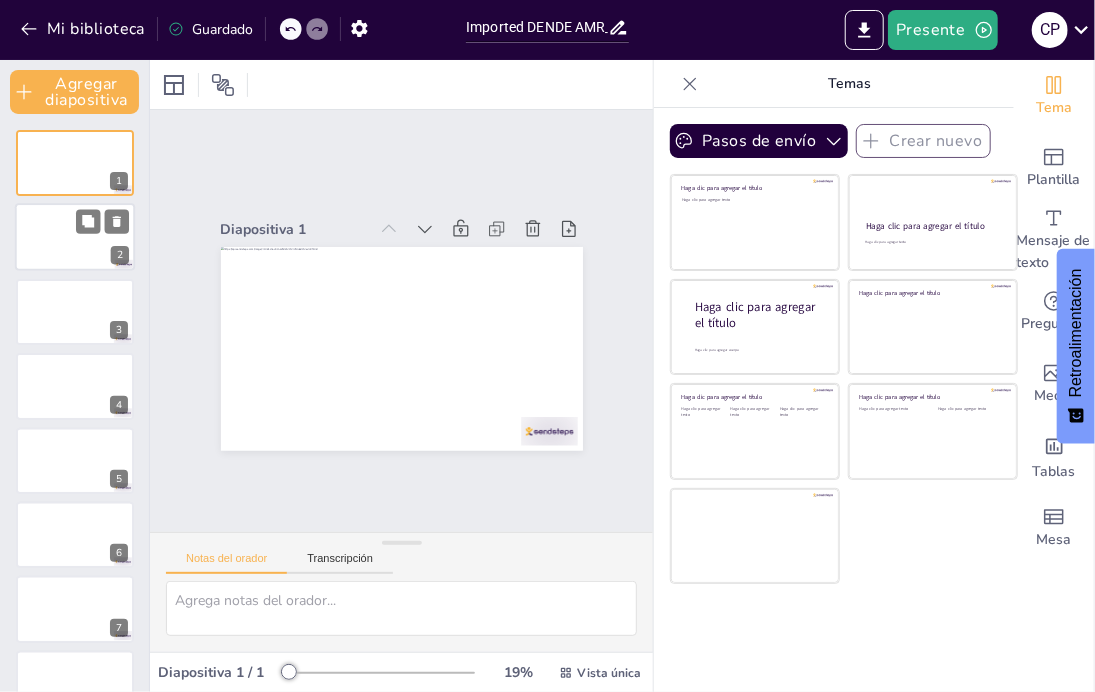 click at bounding box center [75, 237] 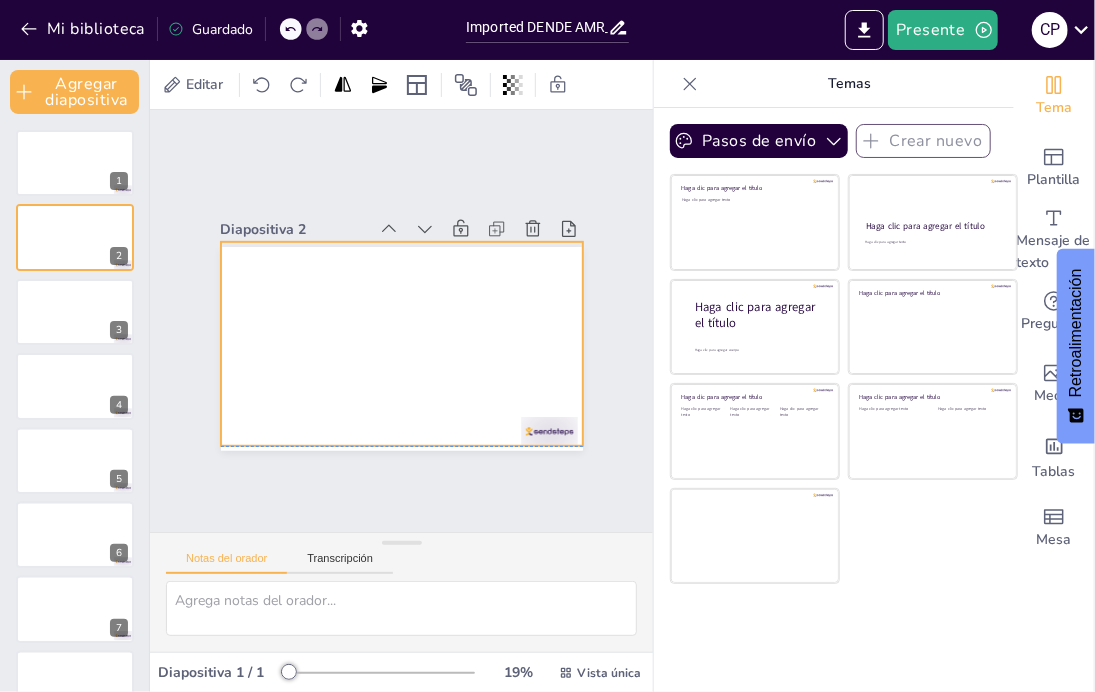 click at bounding box center (394, 343) 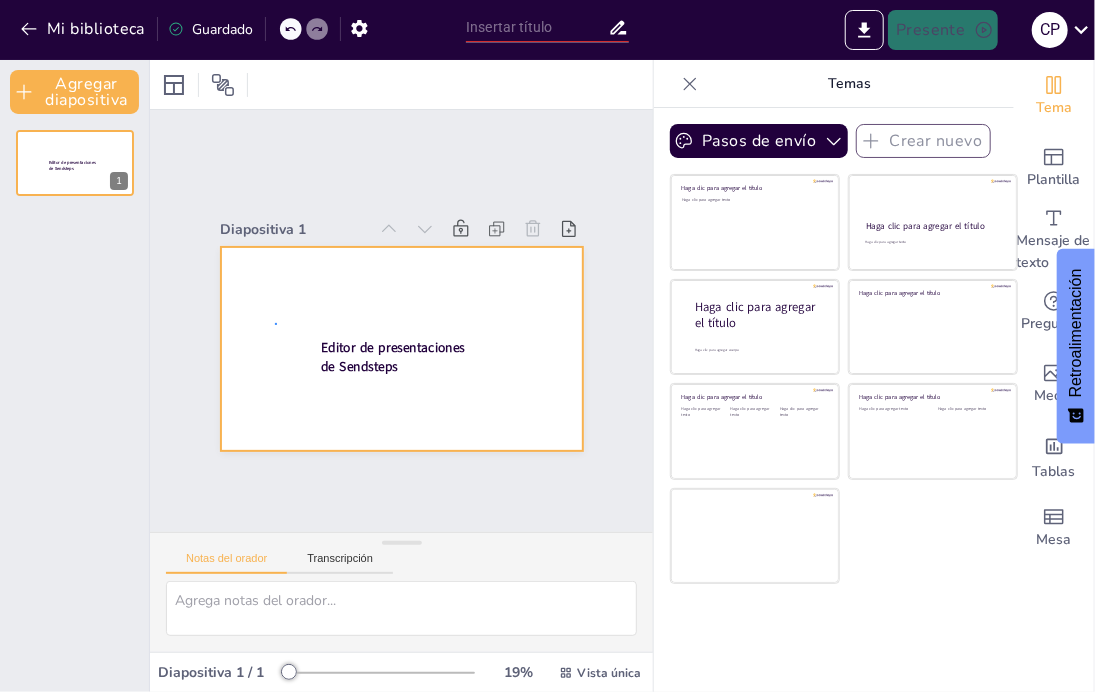 click on "Editor de presentaciones de Sendsteps" at bounding box center (402, 349) 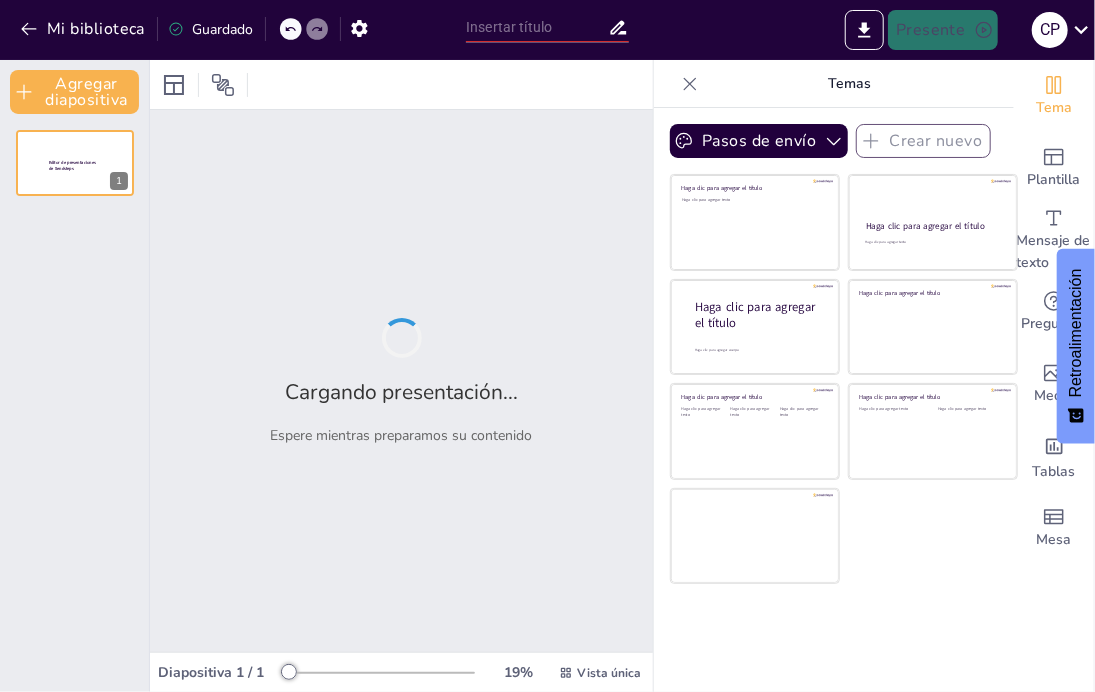 type on "Imported DENDE AMR_.pptx" 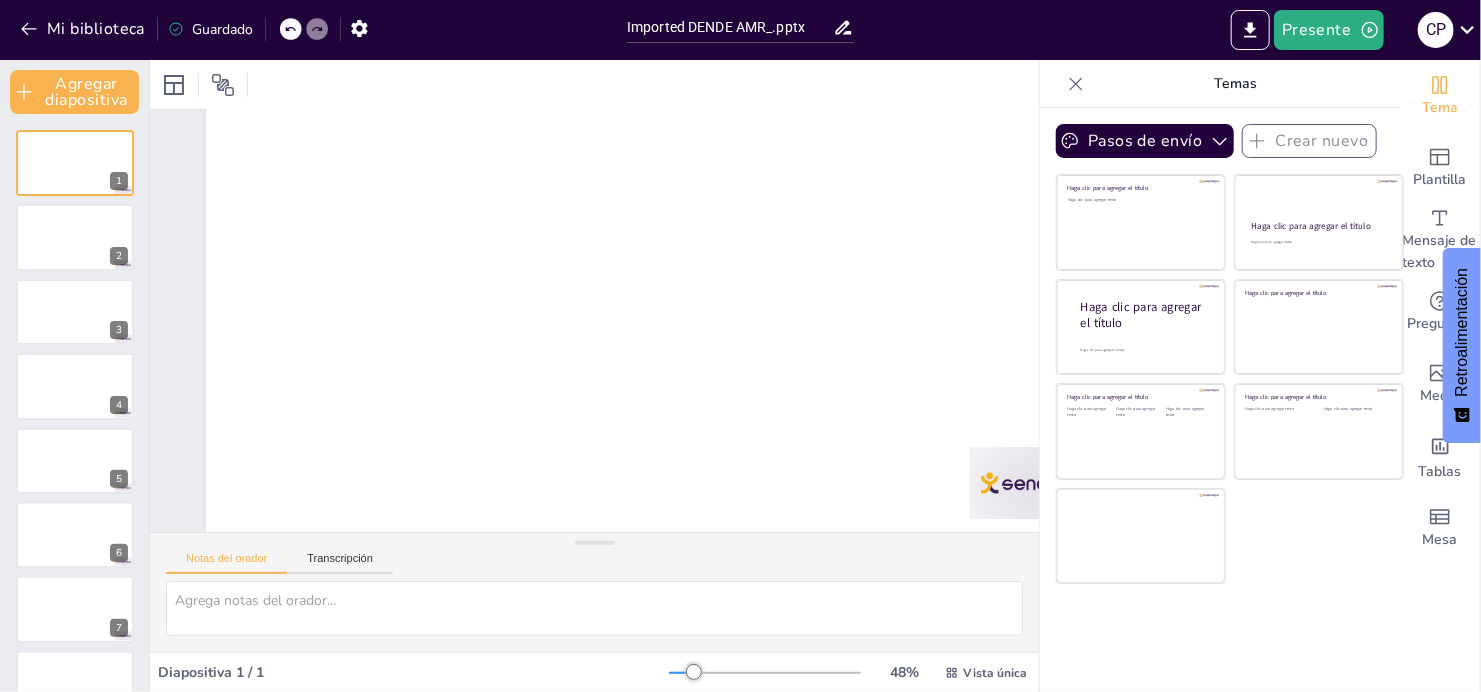 scroll, scrollTop: 166, scrollLeft: 0, axis: vertical 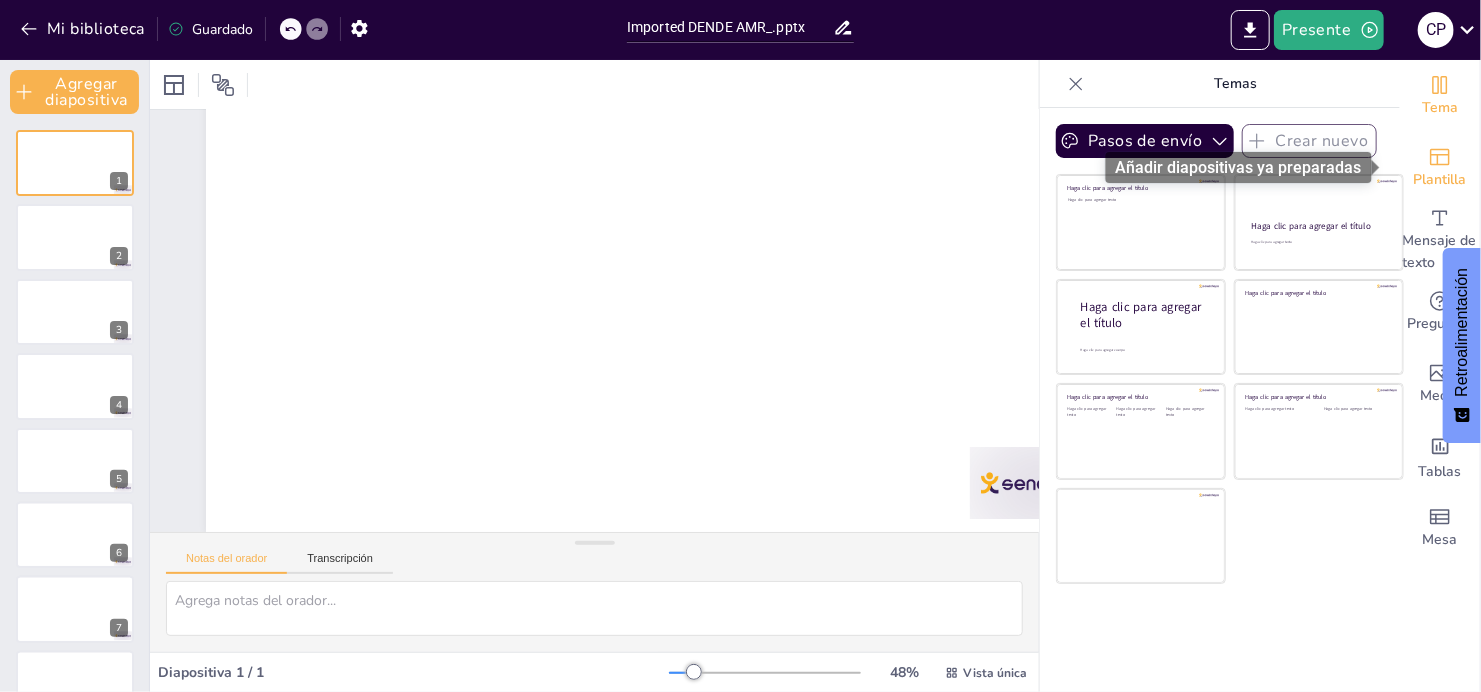 click 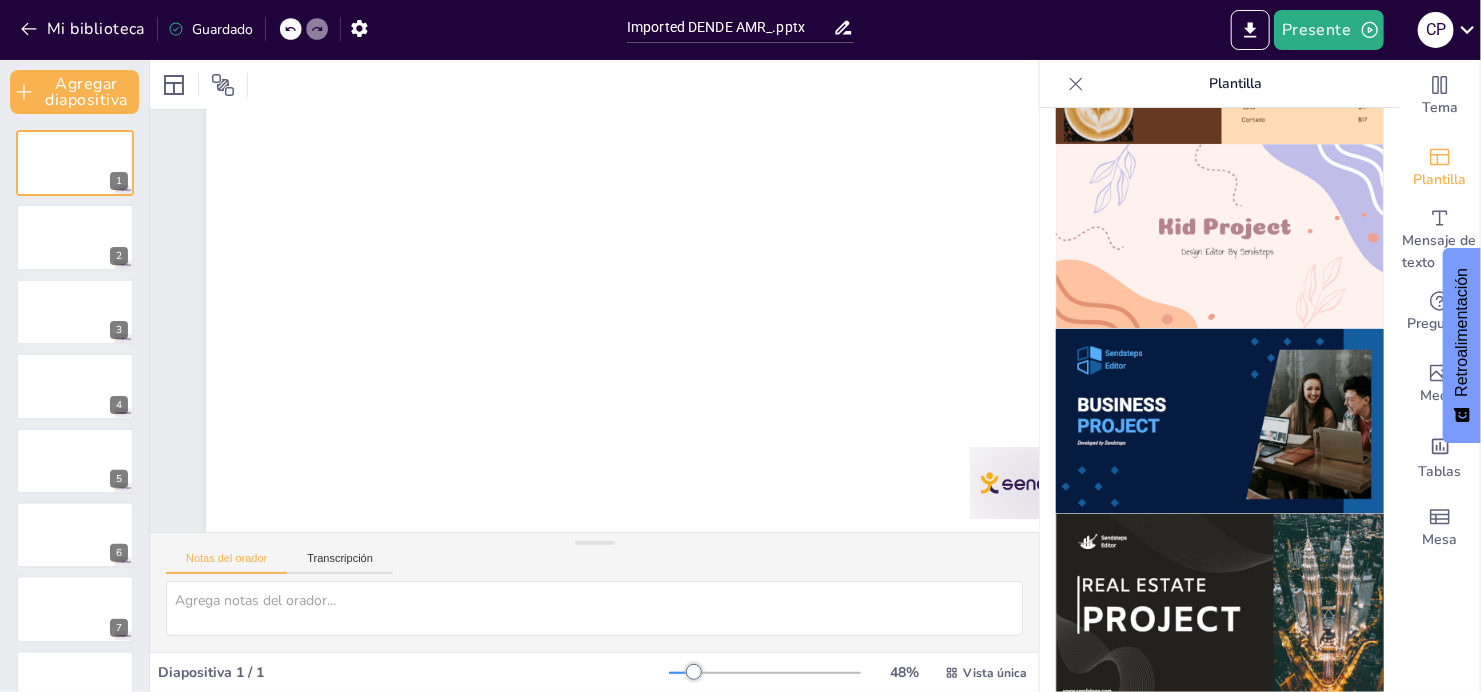 scroll, scrollTop: 1455, scrollLeft: 0, axis: vertical 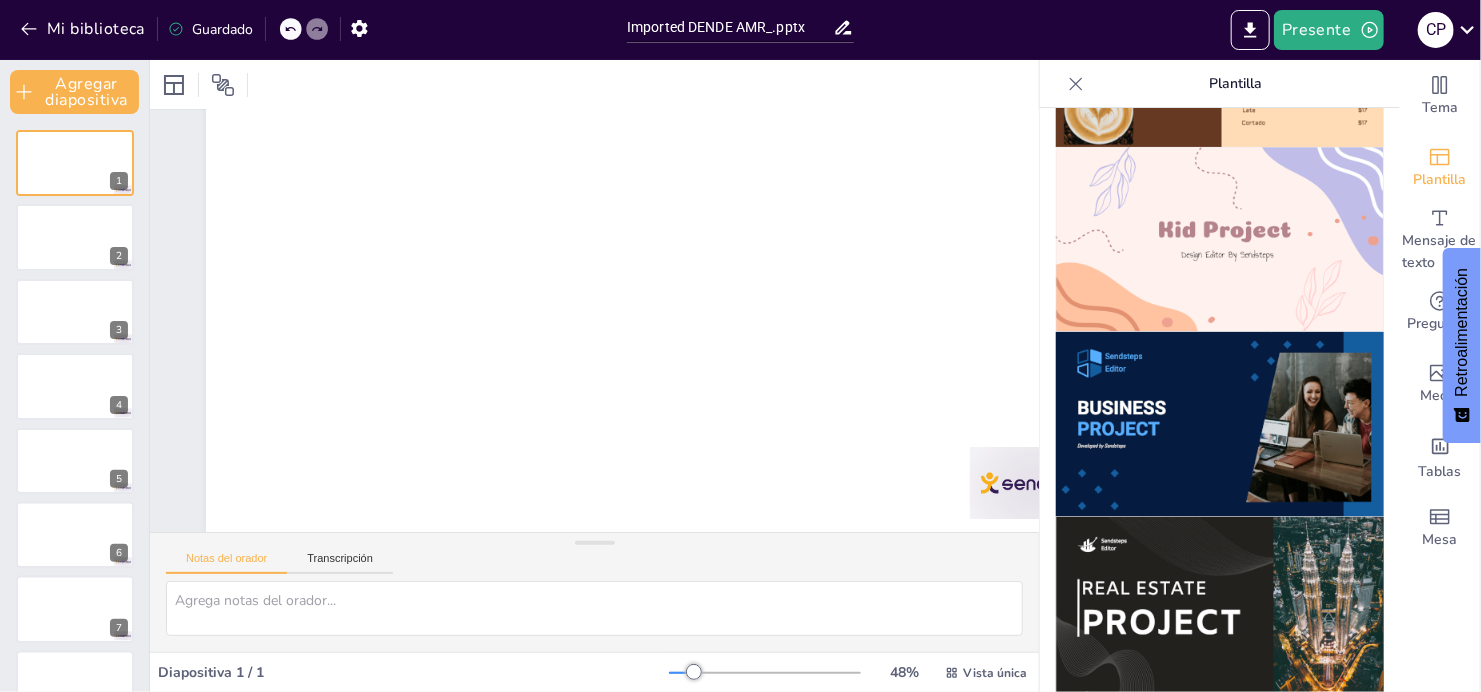 click at bounding box center (1220, 424) 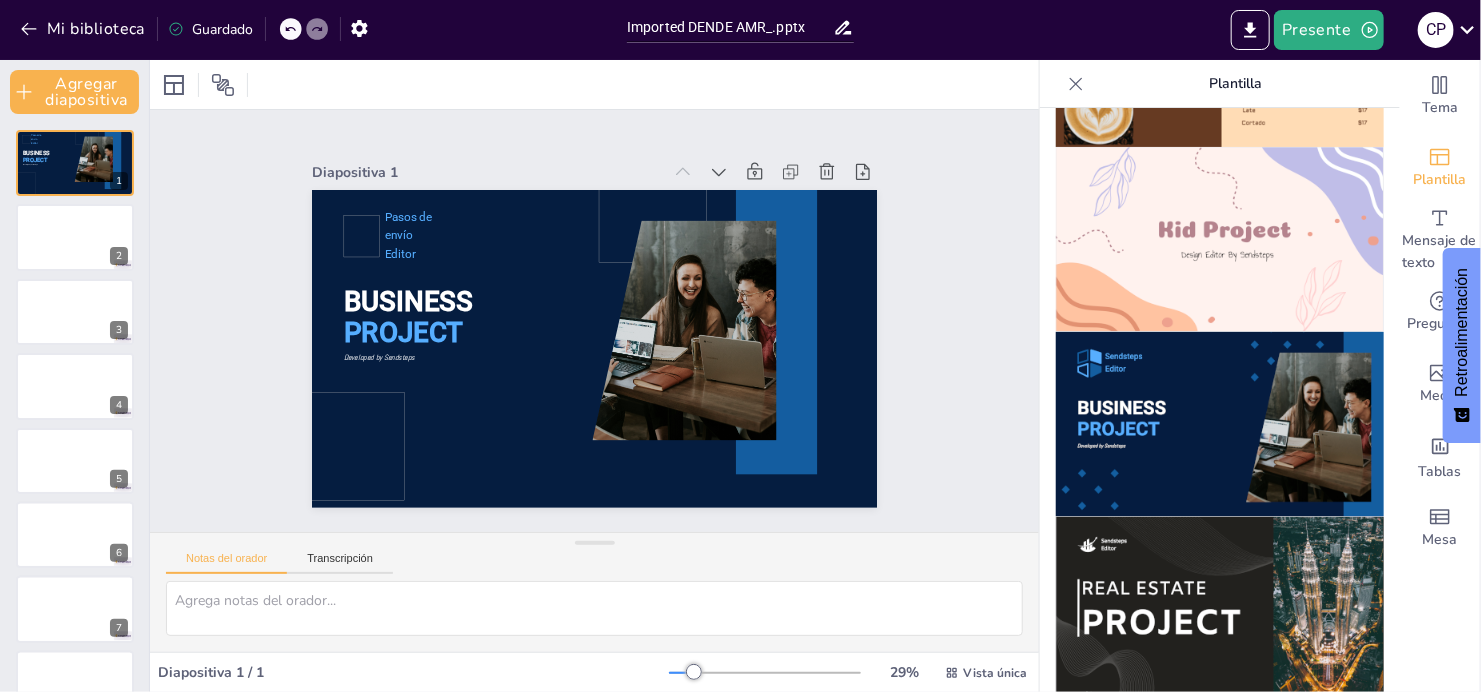 scroll, scrollTop: 0, scrollLeft: 0, axis: both 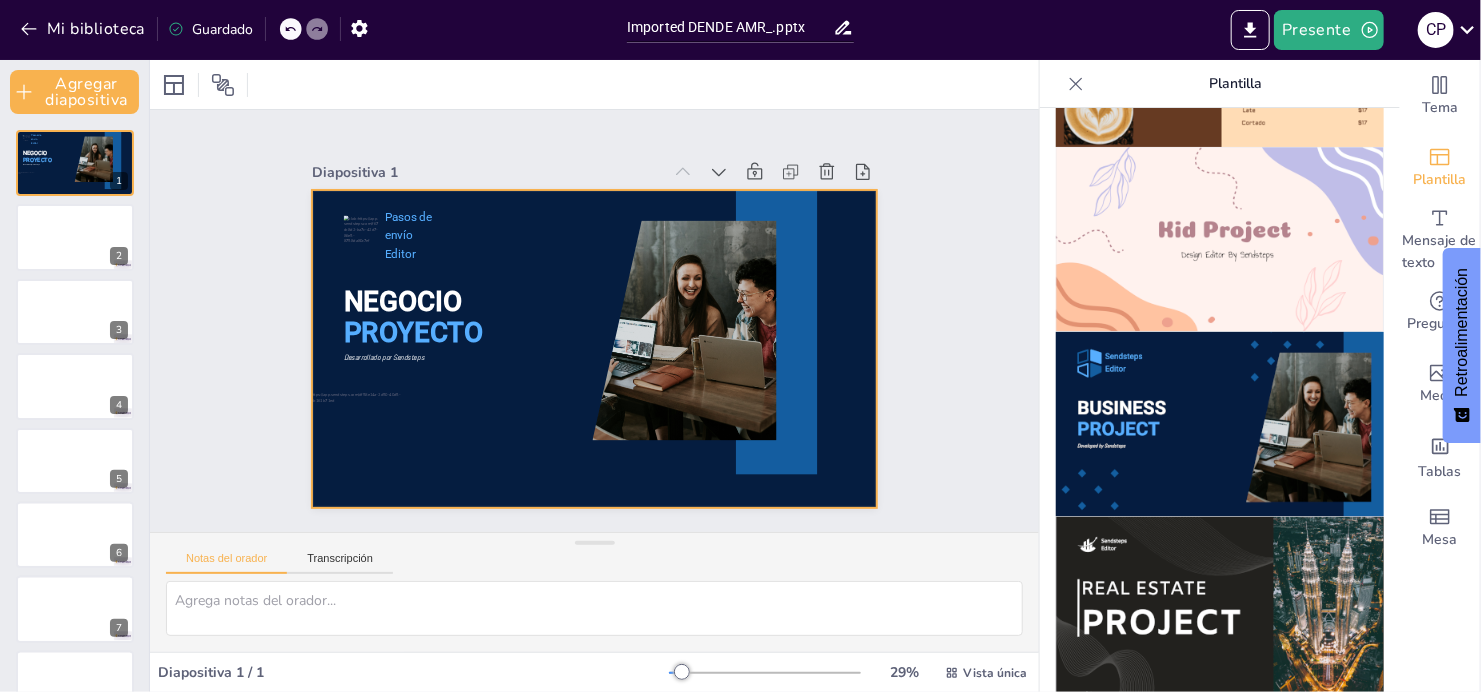 click at bounding box center [586, 347] 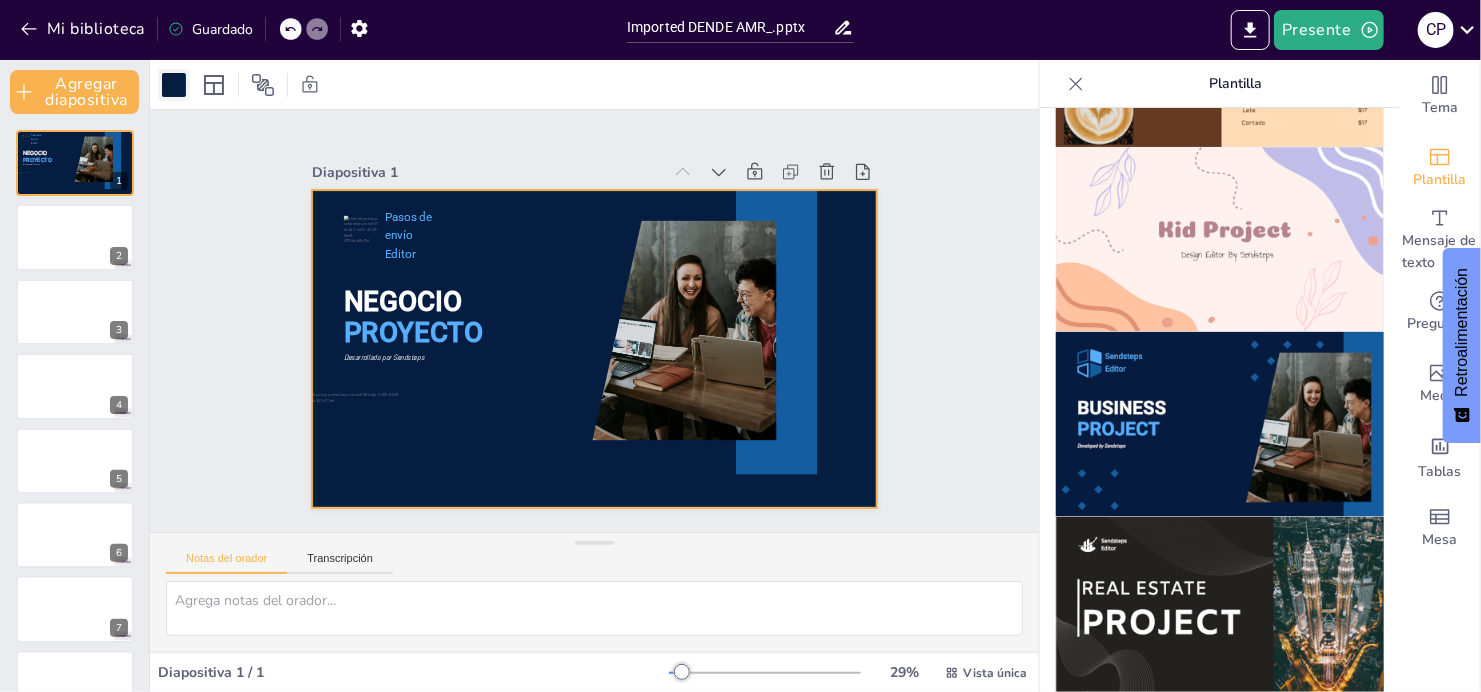 click at bounding box center [174, 85] 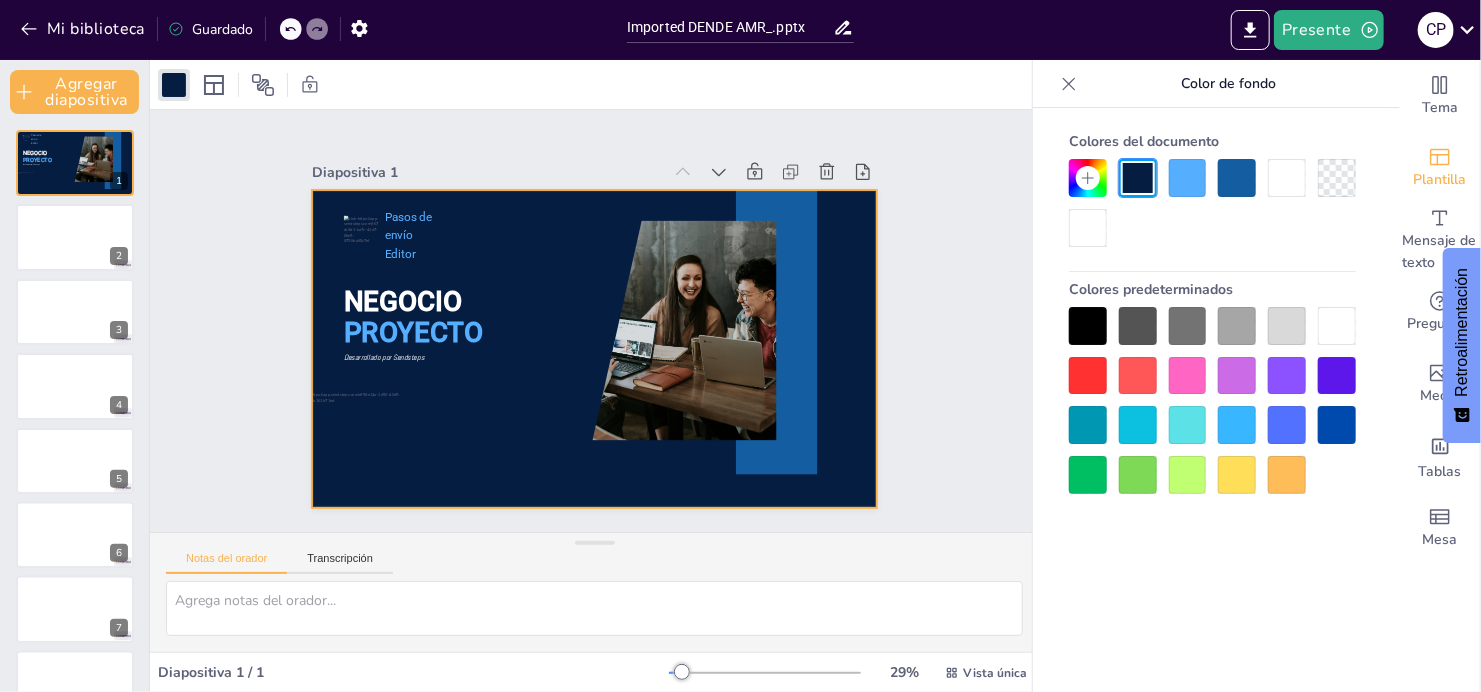click at bounding box center [1088, 376] 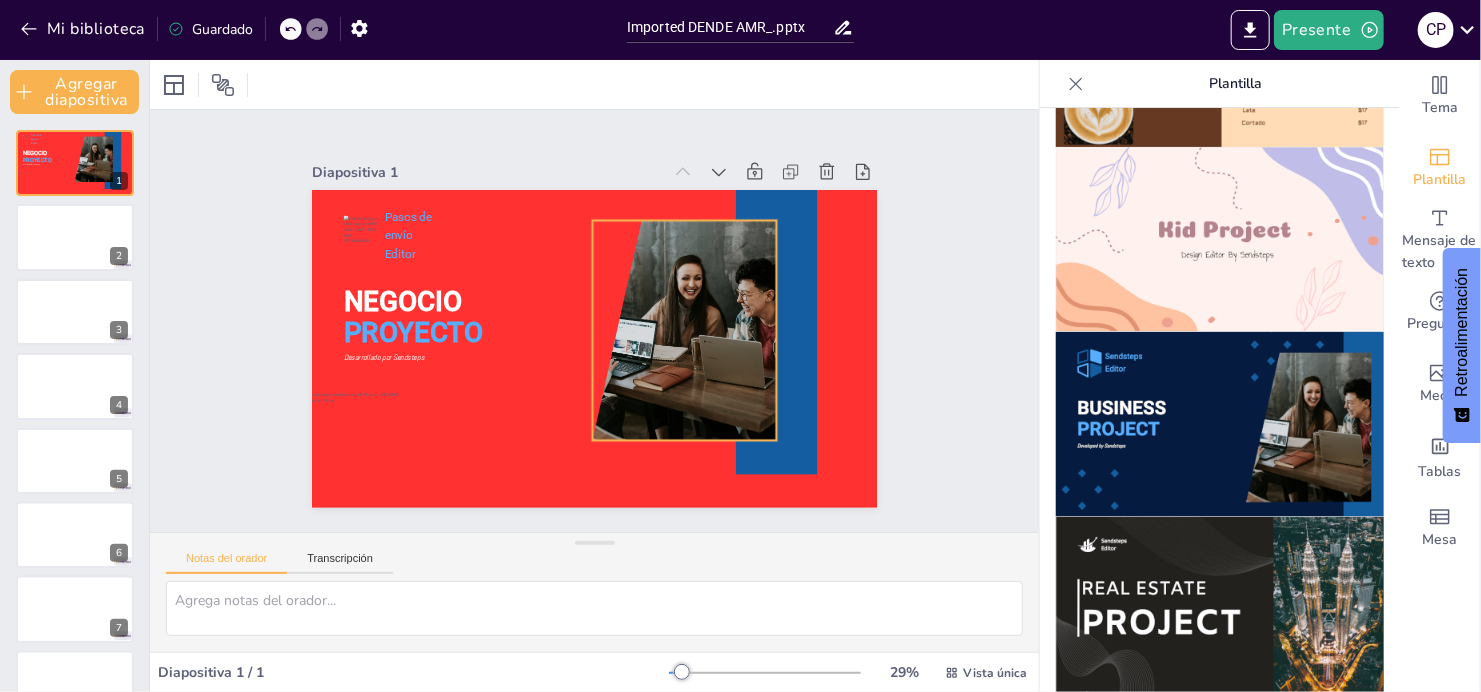 click at bounding box center [551, 498] 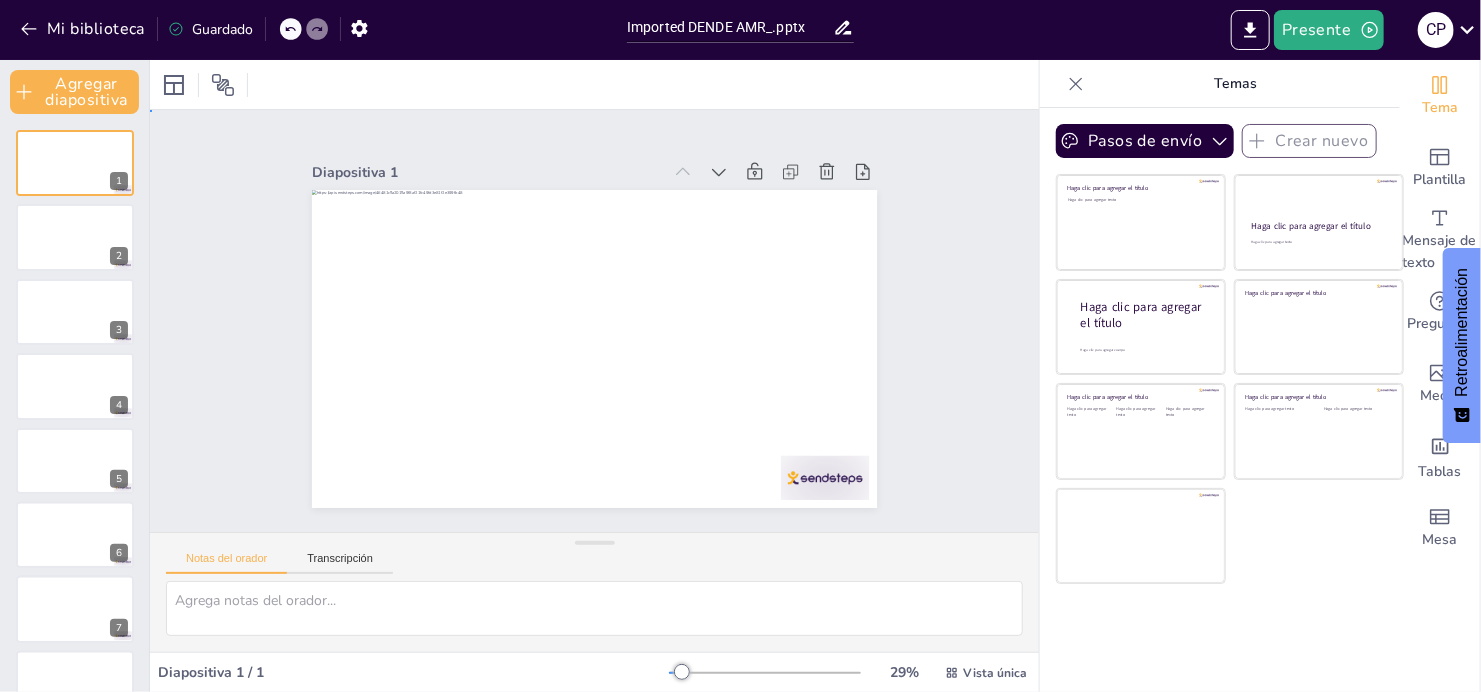 click on "Diapositiva 1 Slide  2 Slide  3 Slide  4 Slide  5 Slide  6 Slide  7 Slide  8 Slide  9 Slide  10 Slide  11 Slide  12 Slide  13 Slide  14 Slide  15 Slide  16 Slide  17 Slide  18" at bounding box center (594, 321) 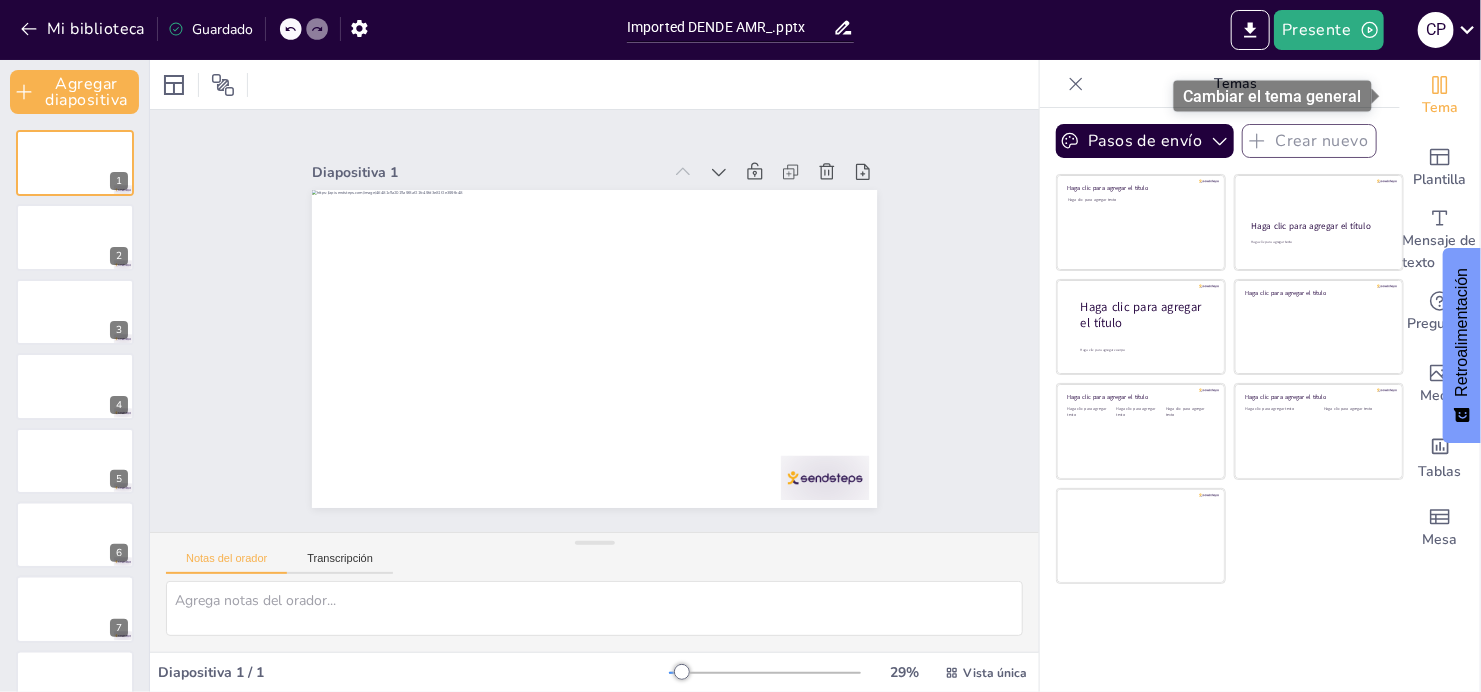 click 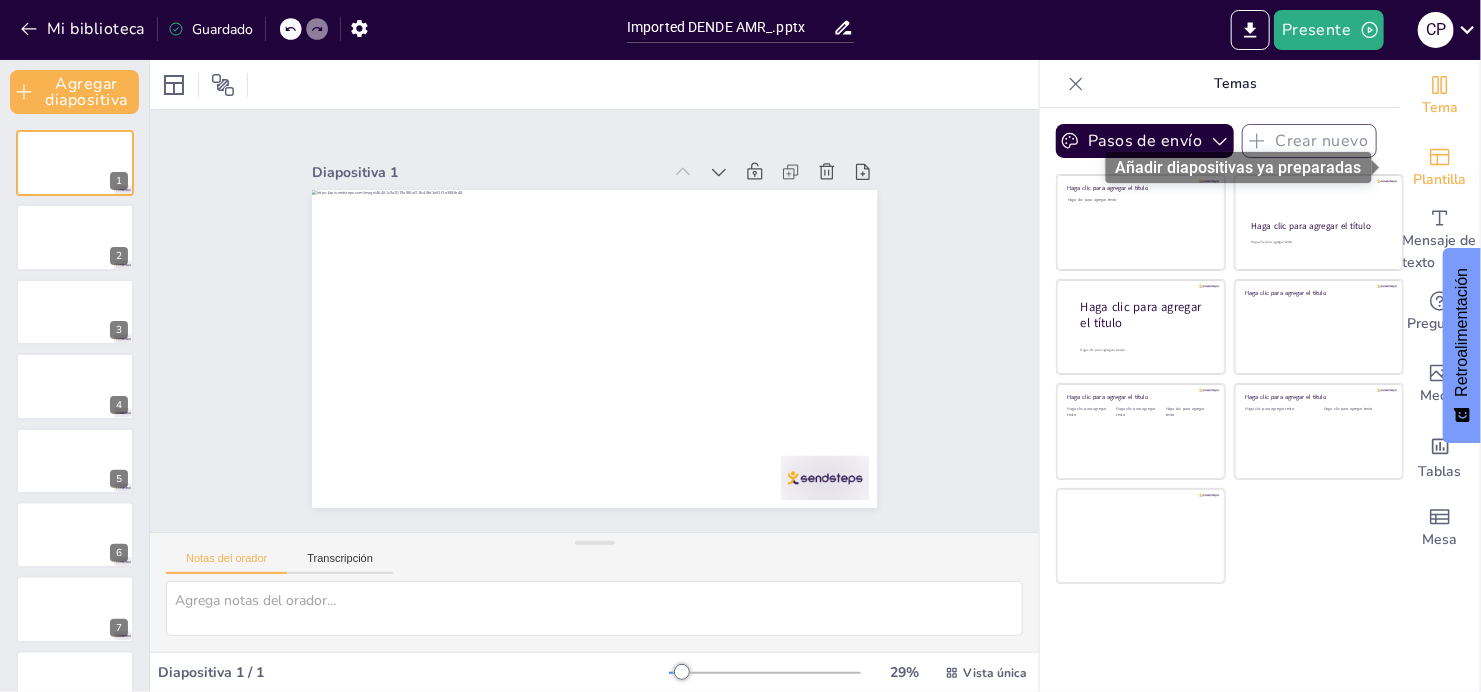 click 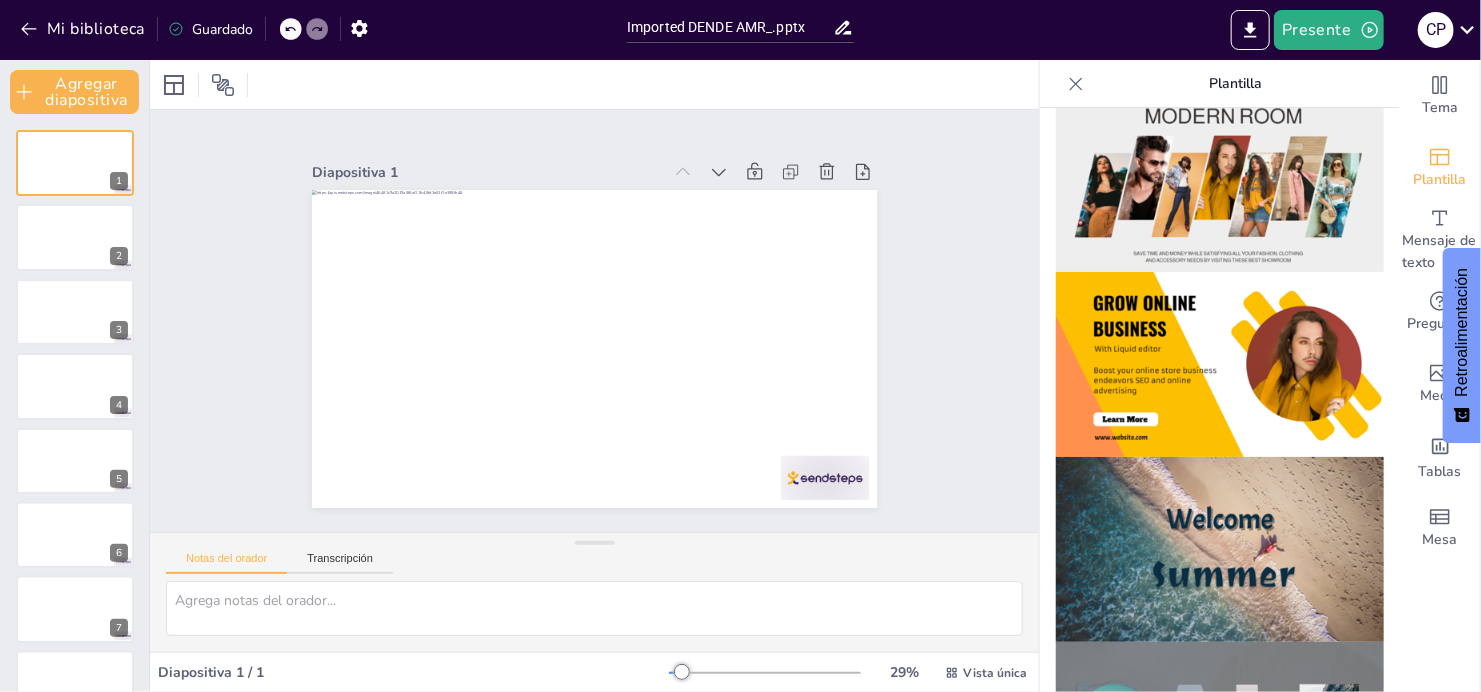 scroll, scrollTop: 400, scrollLeft: 0, axis: vertical 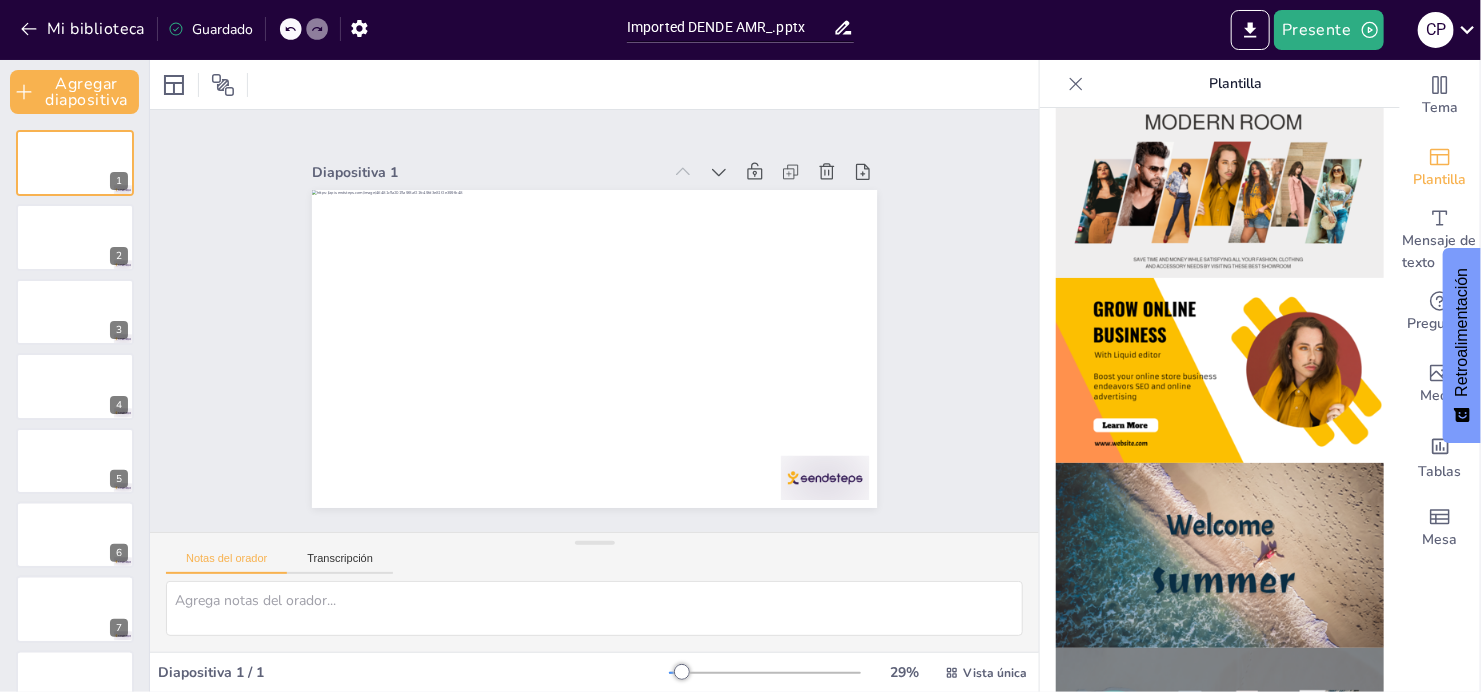 click at bounding box center [1220, 370] 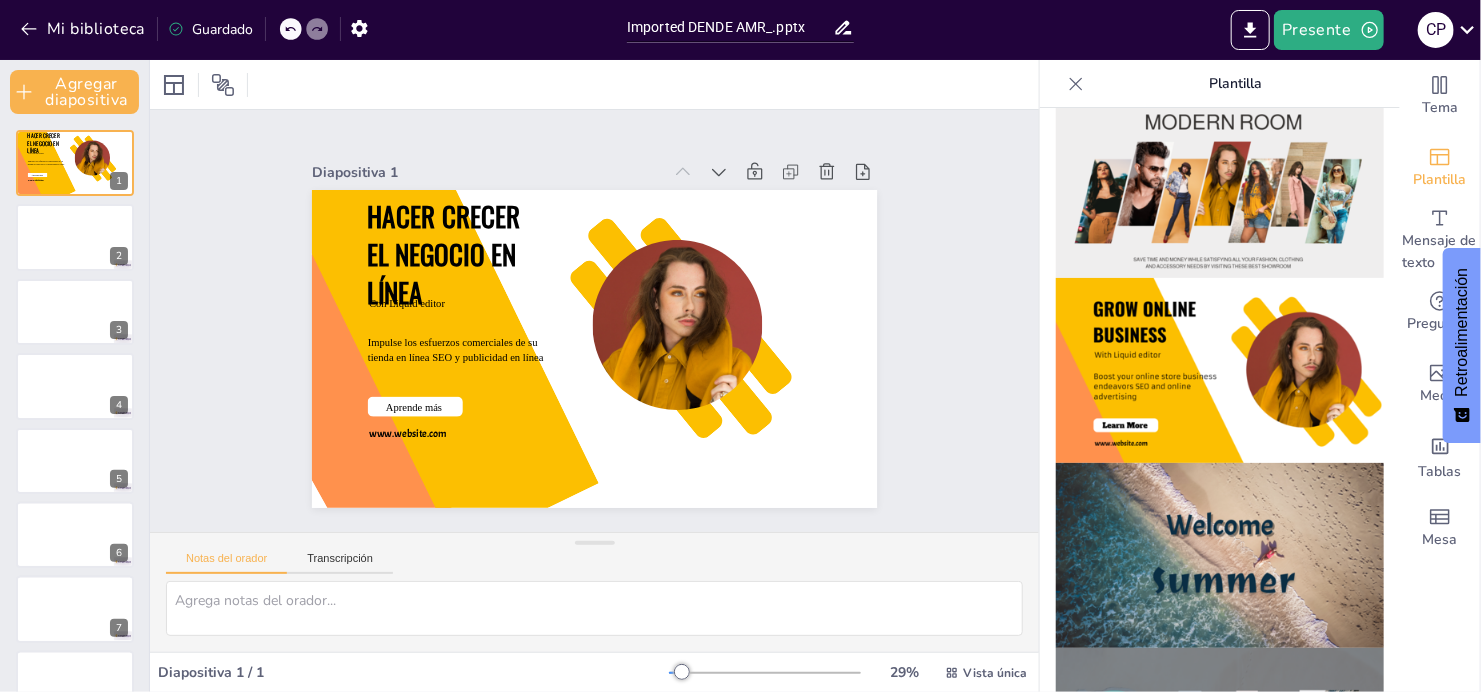 click on "Diapositiva 1 HACER CRECER EL NEGOCIO EN LÍNEA Con Liquid editor Impulse los esfuerzos comerciales de su tienda en línea SEO y publicidad en línea Aprende más www.example.com Slide  2 Slide  3 Slide  4 Slide  5 Slide  6 Slide  7 Slide  8 Slide  9 Slide  10 Slide  11 Slide  12 Slide  13 Slide  14 Slide  15 Slide  16 Slide  17 Slide  18" at bounding box center [594, 321] 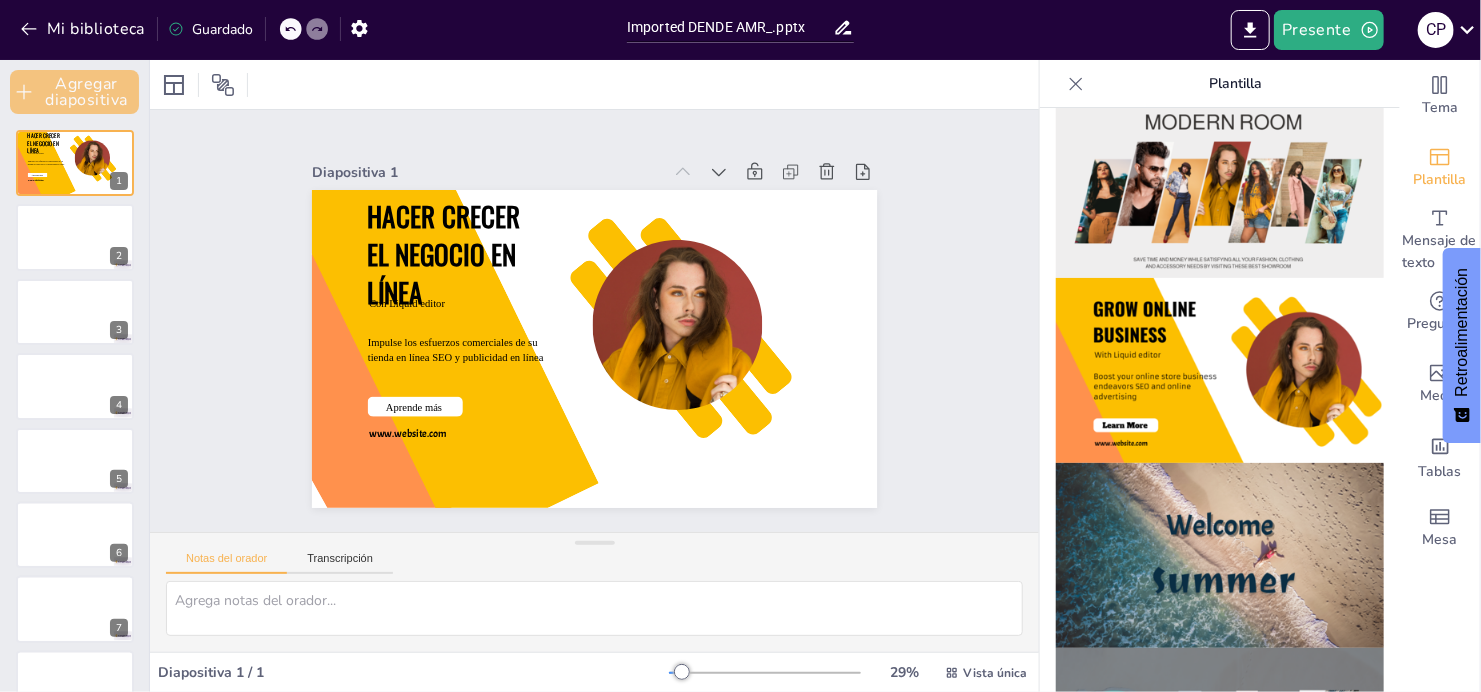 click on "Agregar diapositiva" at bounding box center (86, 92) 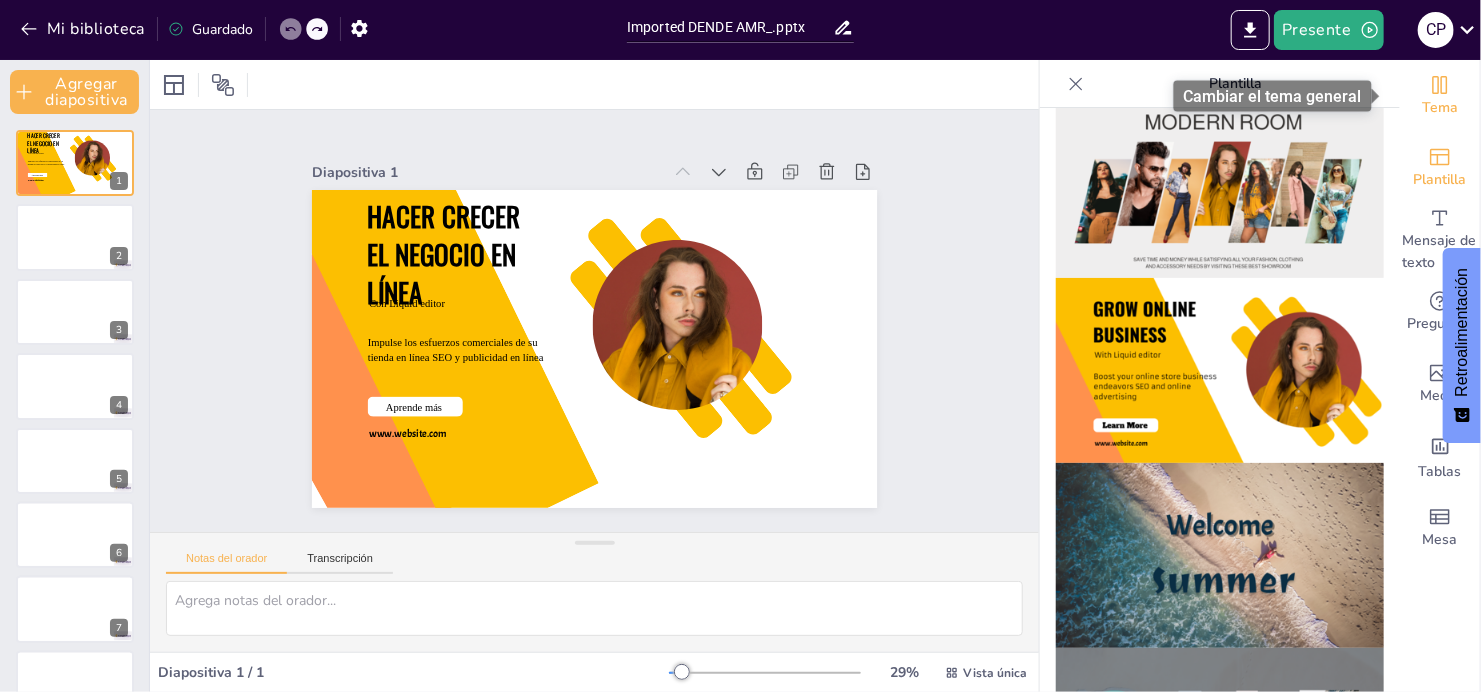 click 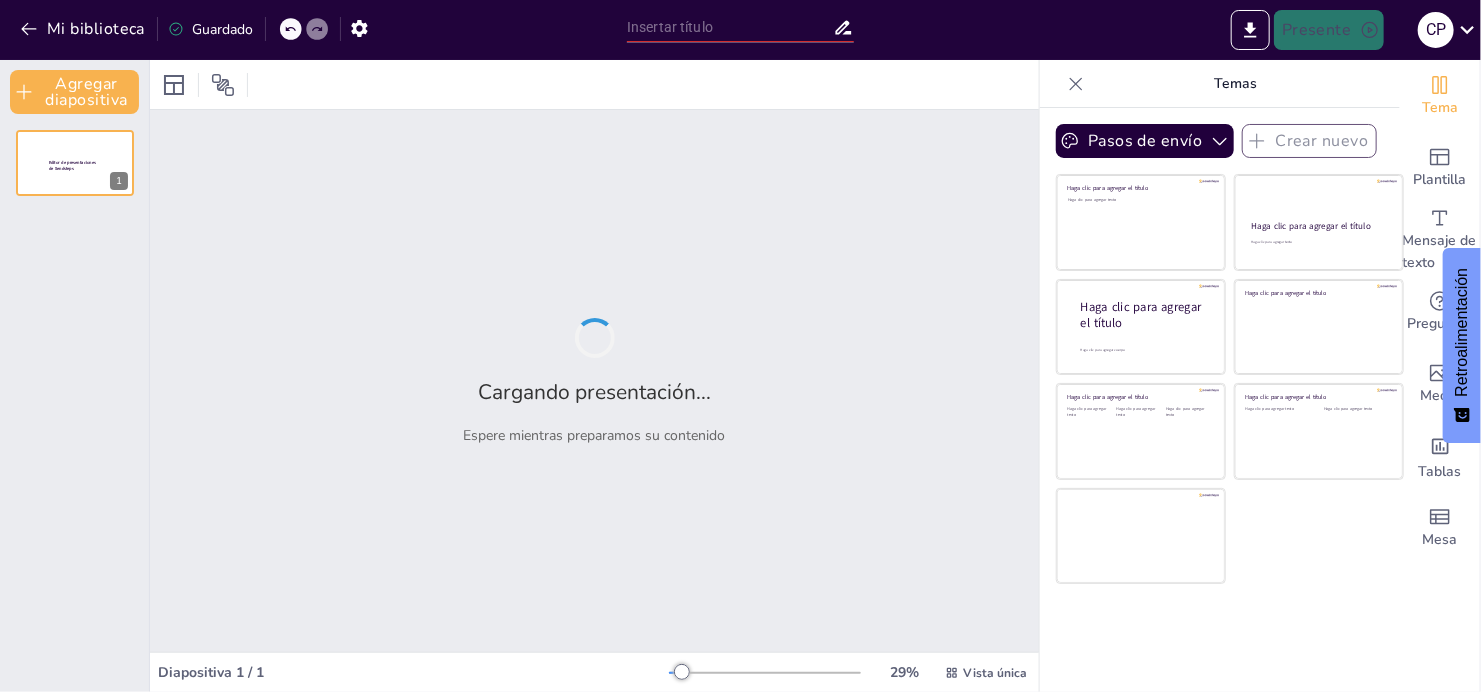 type on "Imported DENDE AMR_.pptx" 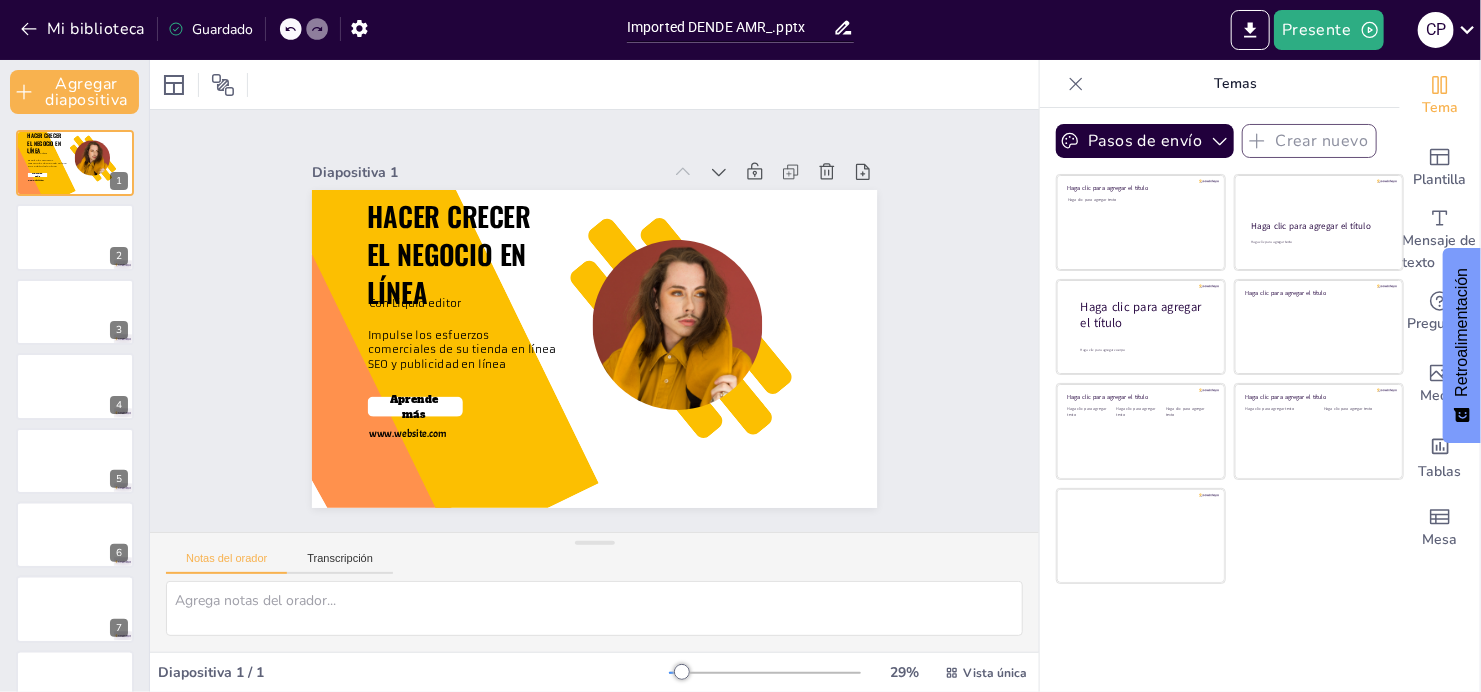 click on "Diapositiva 1 HACER CRECER EL NEGOCIO EN LÍNEA Con Liquid editor Impulse los esfuerzos comerciales de su tienda en línea SEO y publicidad en línea Aprende más www.example.com Slide  2 Slide  3 Slide  4 Slide  5 Slide  6 Slide  7 Slide  8 Slide  9 Slide  10 Slide  11 Slide  12 Slide  13 Slide  14 Slide  15 Slide  16 Slide  17 Slide  18" at bounding box center (594, 321) 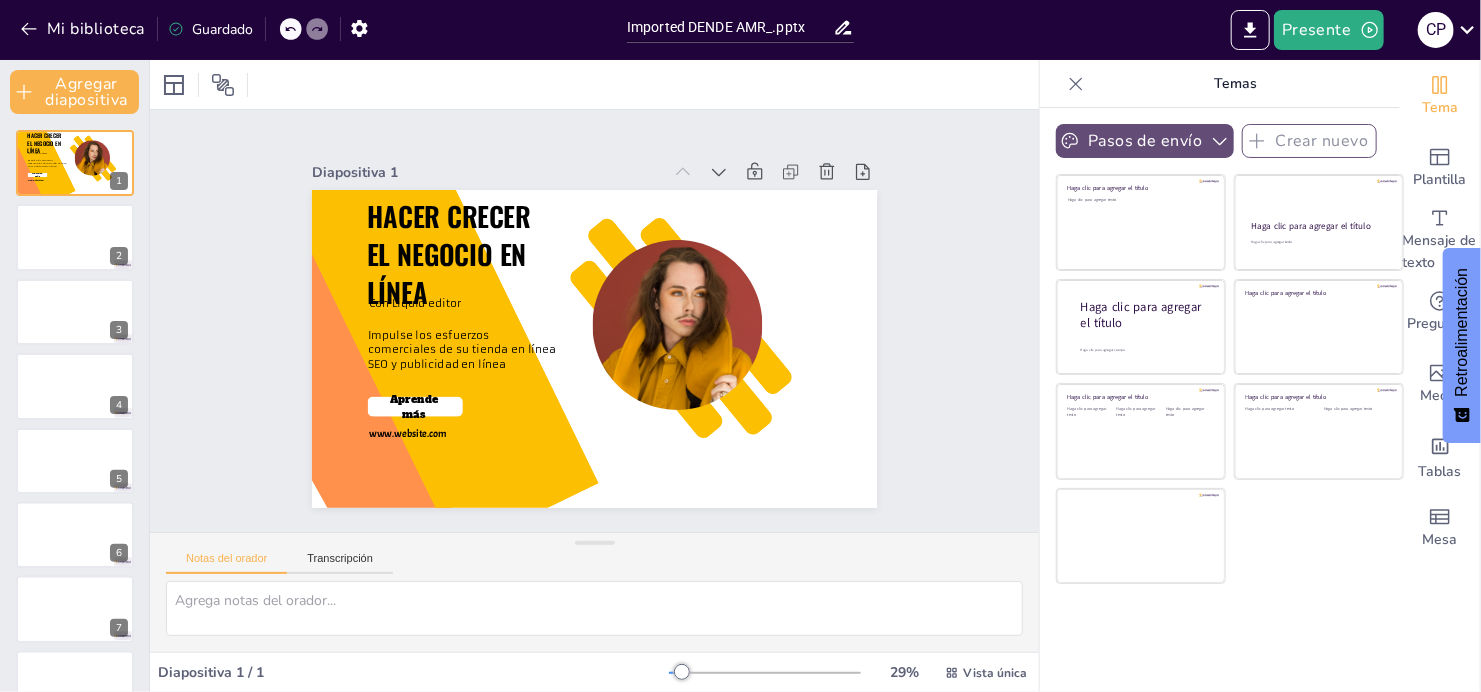 click 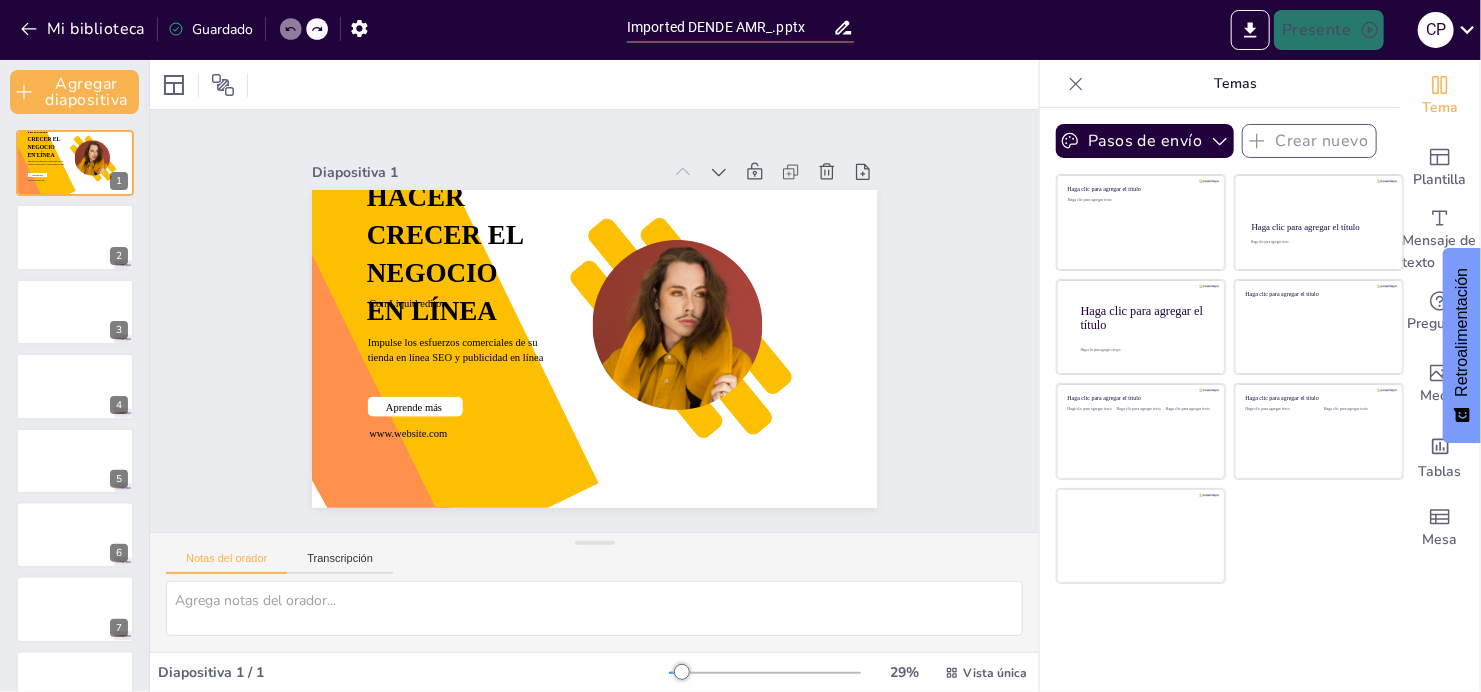 type 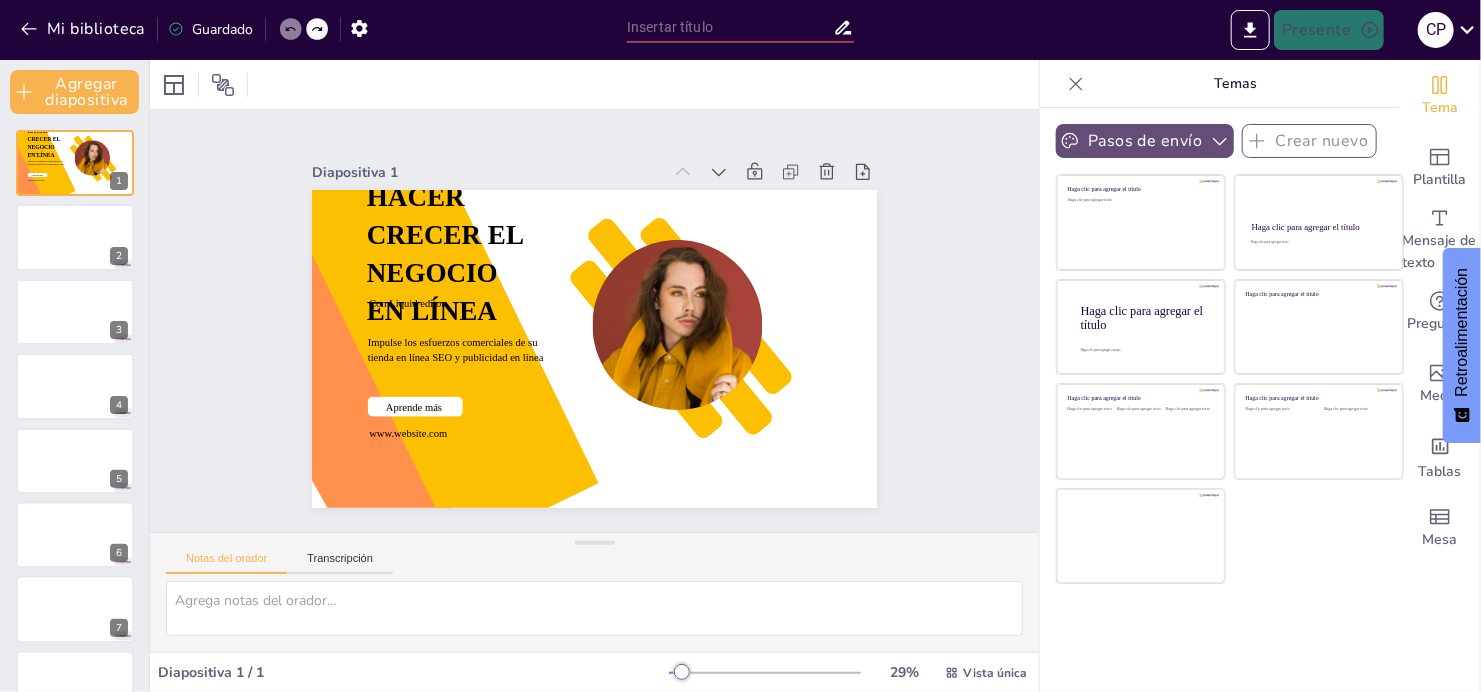 click 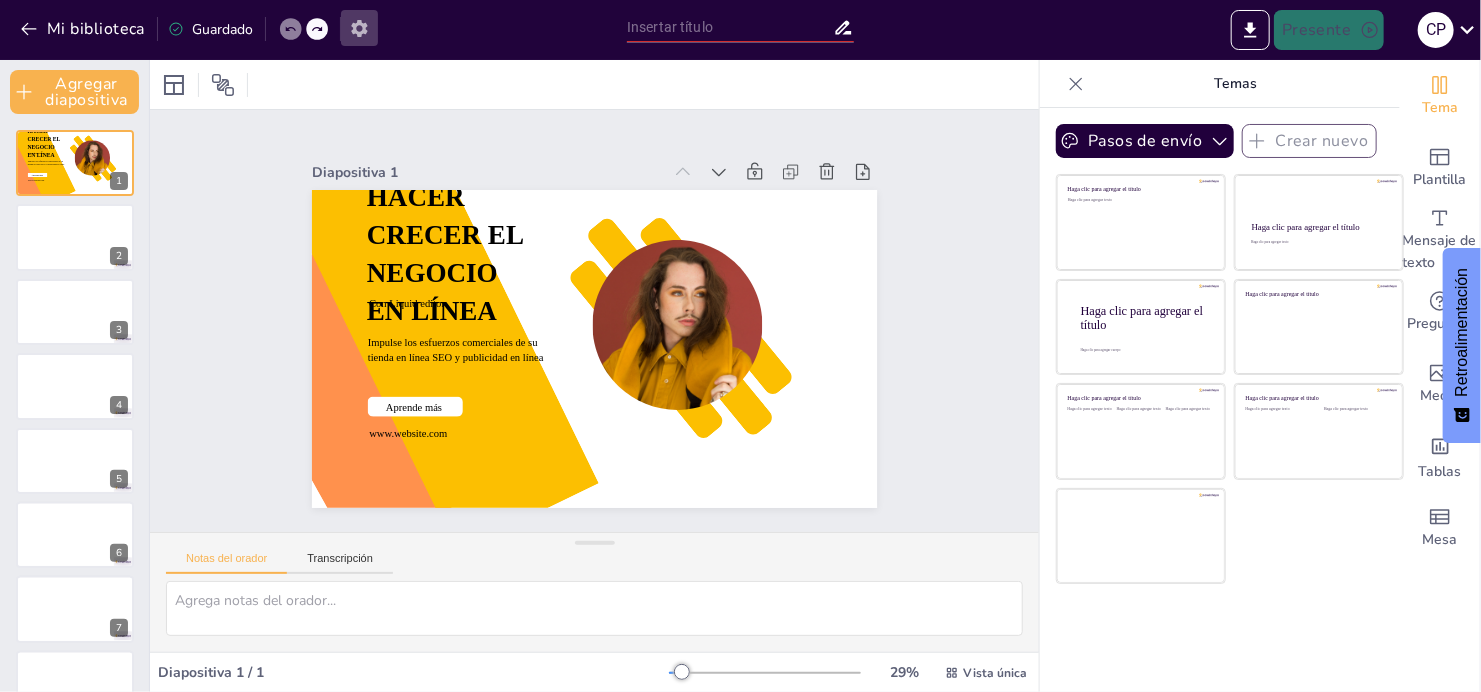 click 